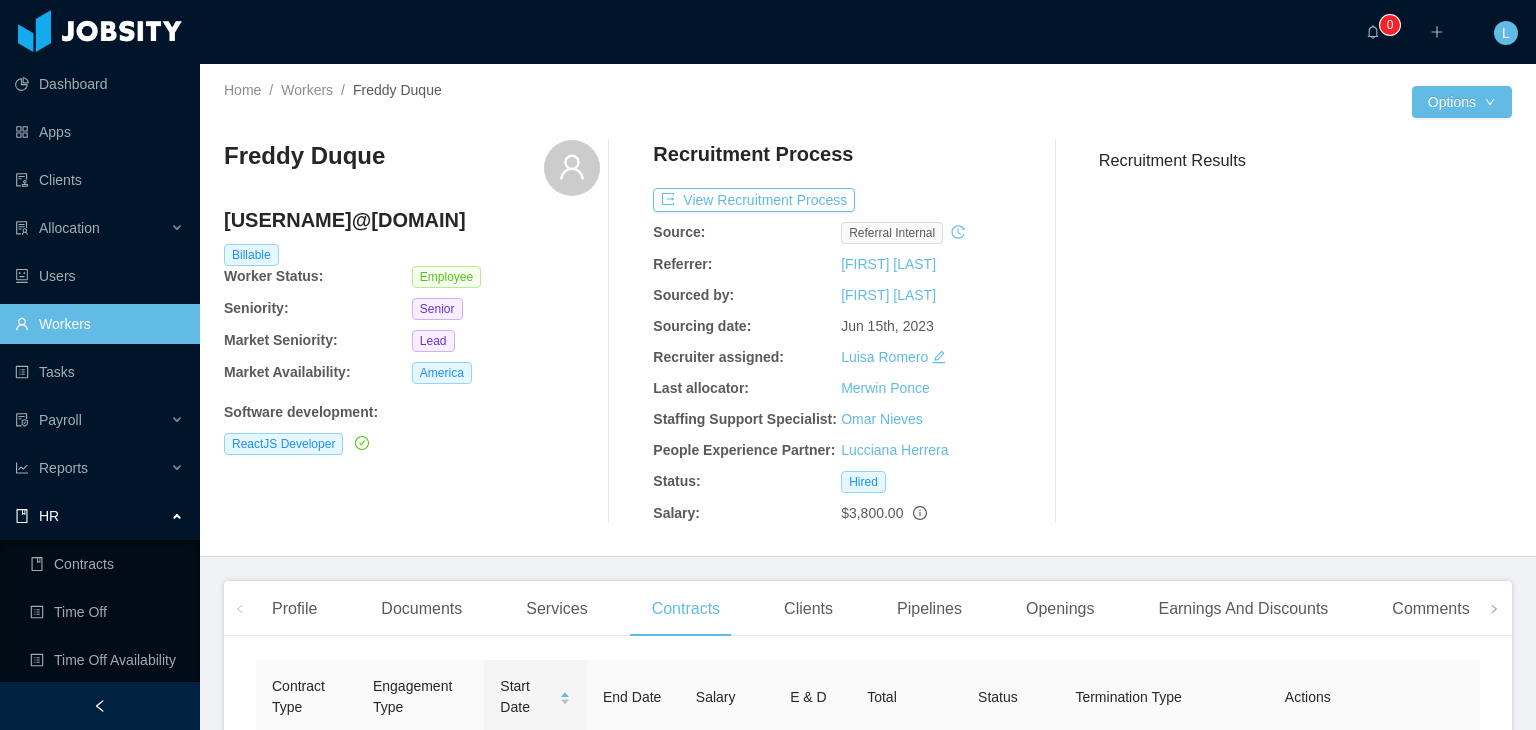 scroll, scrollTop: 0, scrollLeft: 0, axis: both 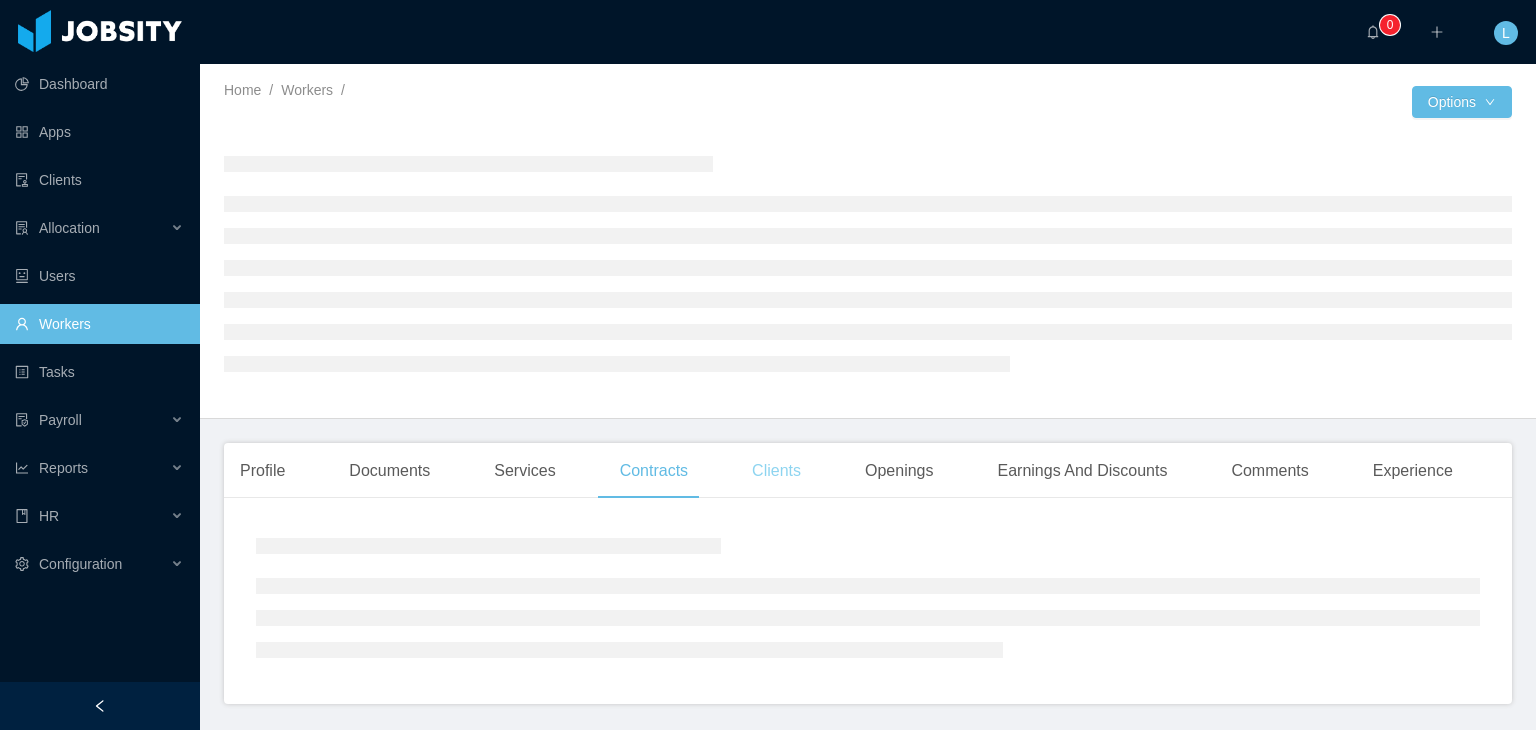 click on "Clients" at bounding box center (776, 471) 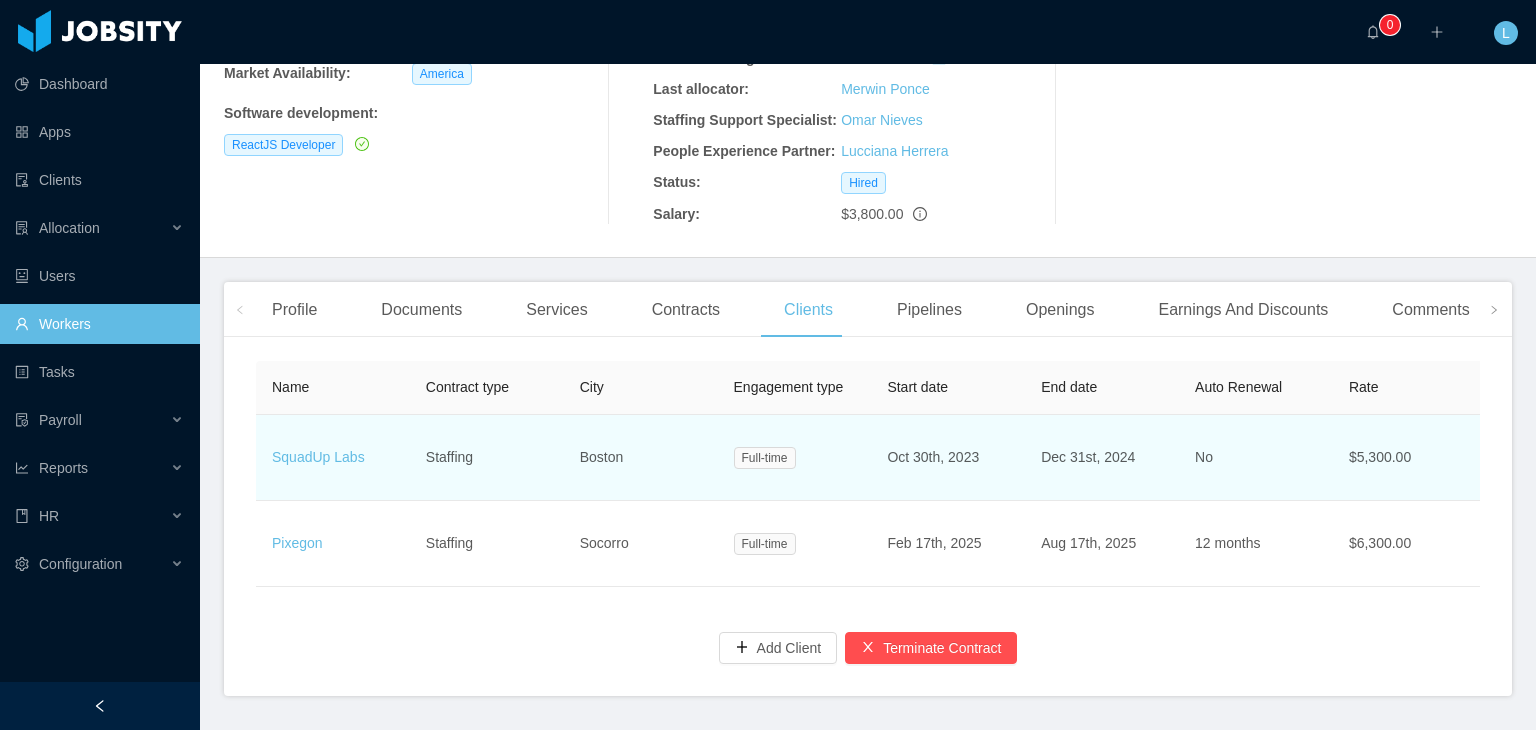 scroll, scrollTop: 300, scrollLeft: 0, axis: vertical 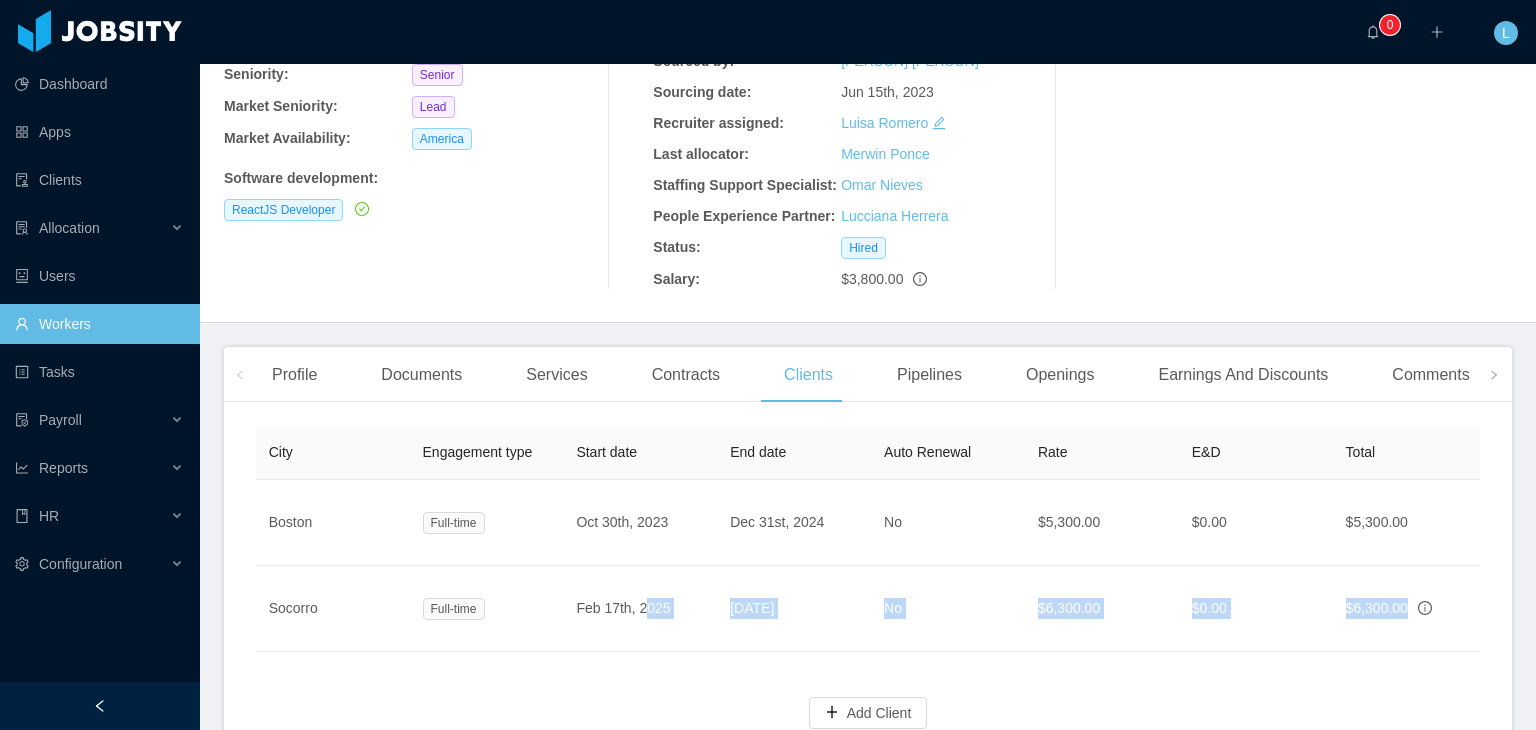 drag, startPoint x: 644, startPoint y: 649, endPoint x: 968, endPoint y: 676, distance: 325.12305 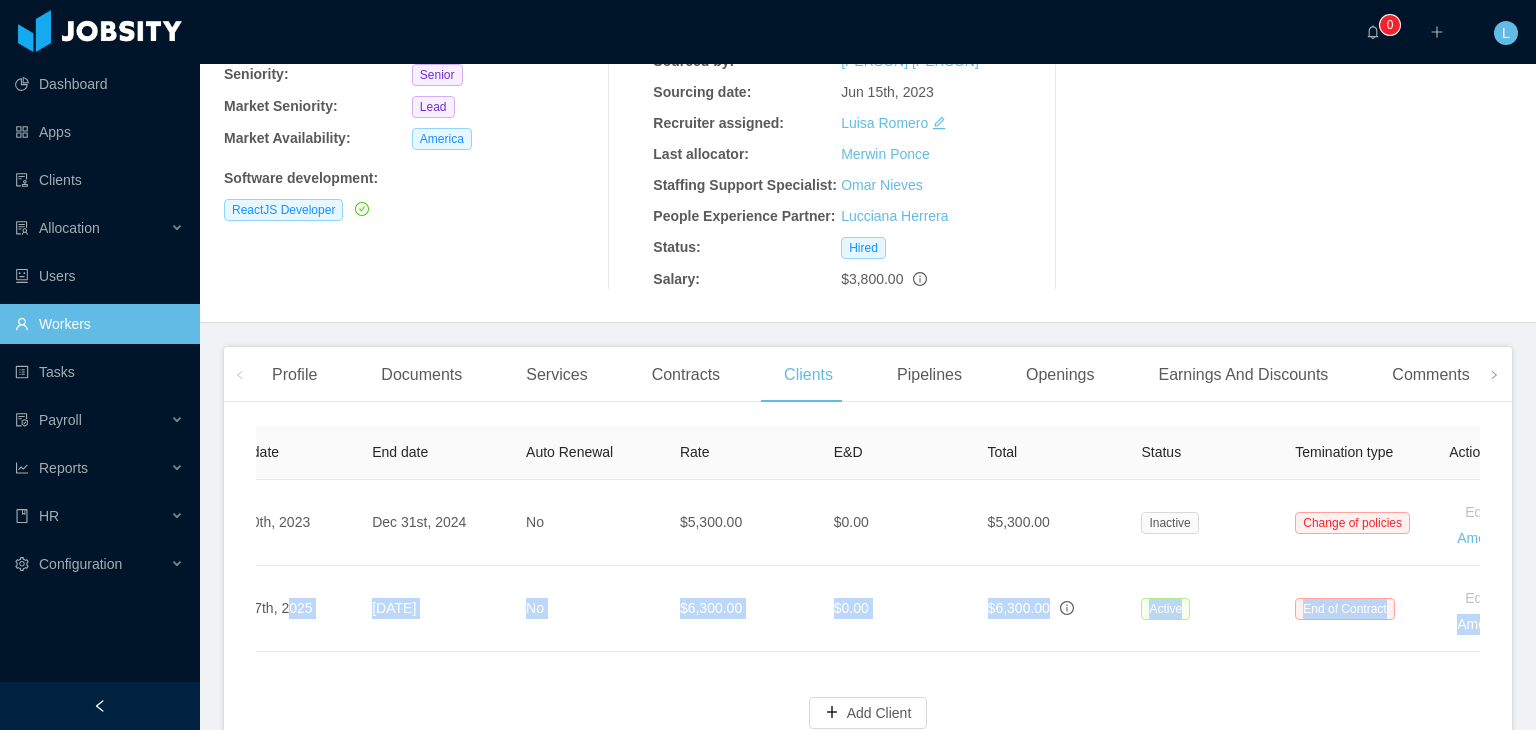 scroll, scrollTop: 0, scrollLeft: 791, axis: horizontal 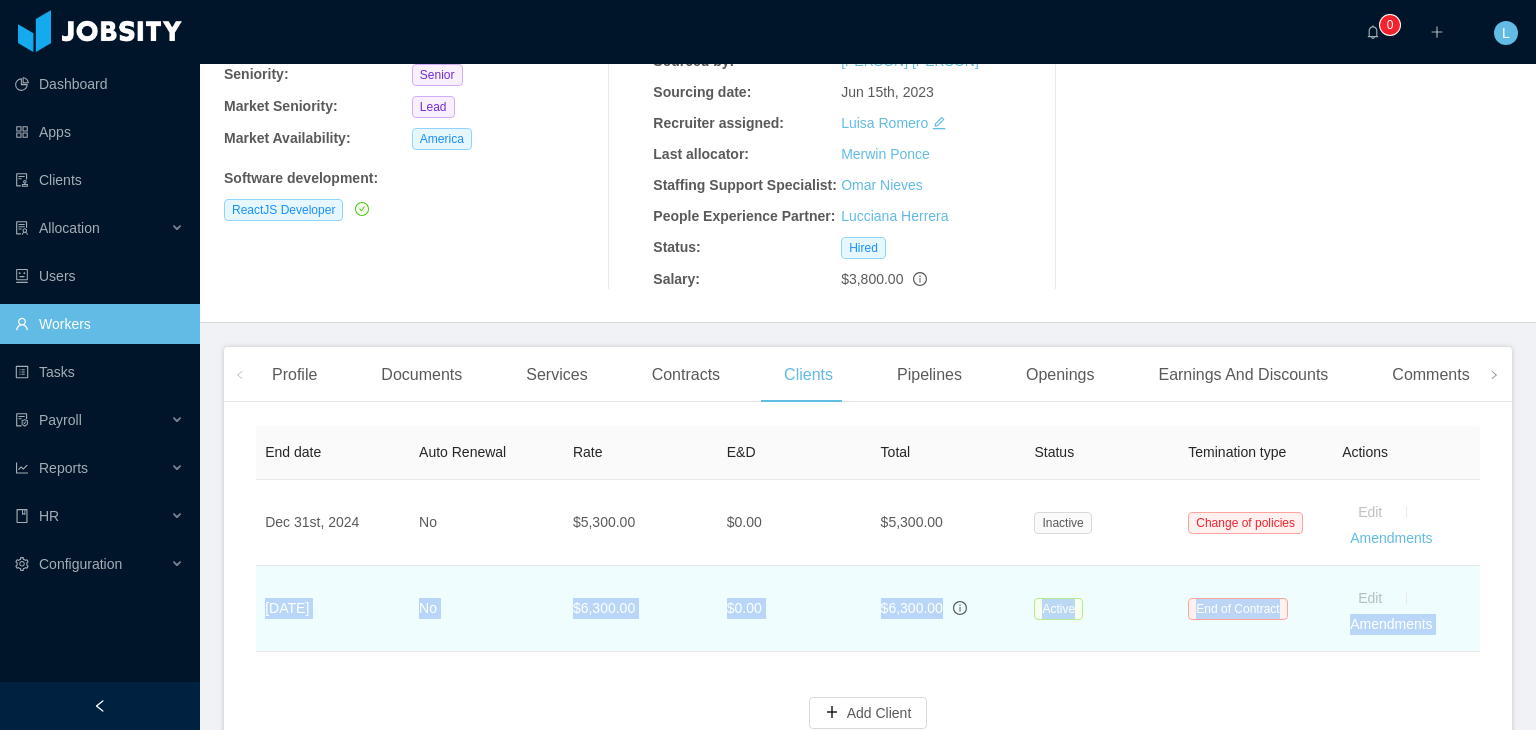 click on "Edit Amendments" at bounding box center (1403, 523) 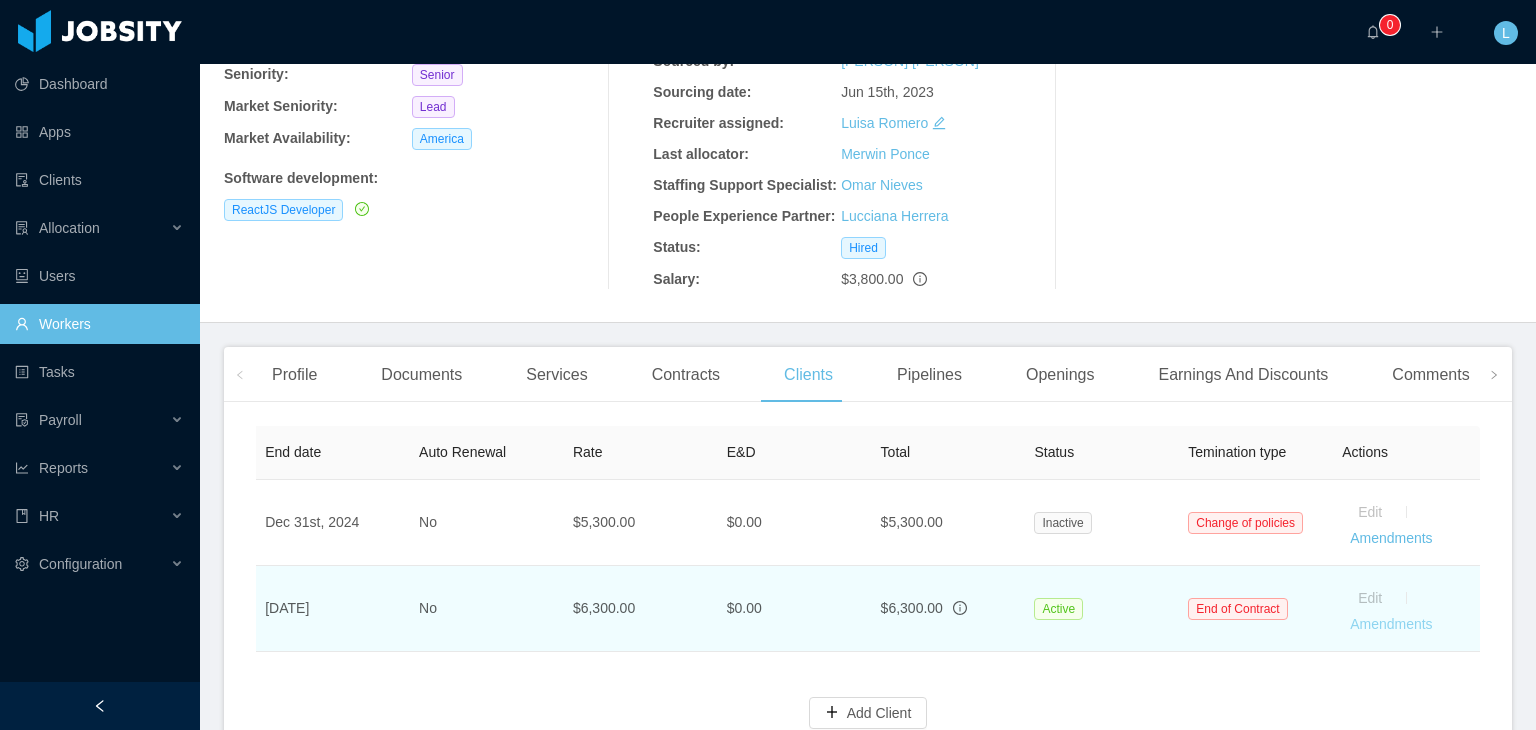 click on "Amendments" at bounding box center (1391, 538) 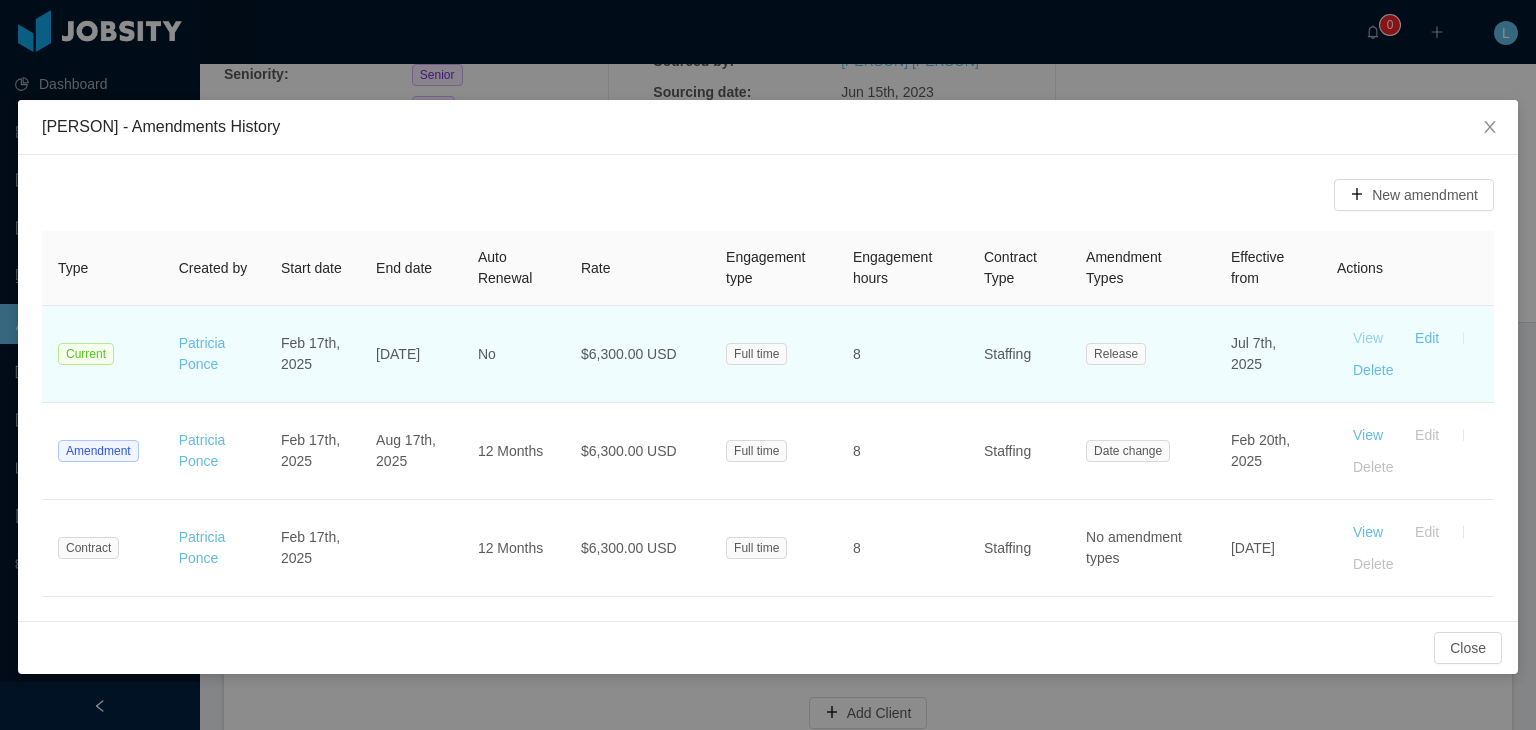 click on "View" at bounding box center (1368, 338) 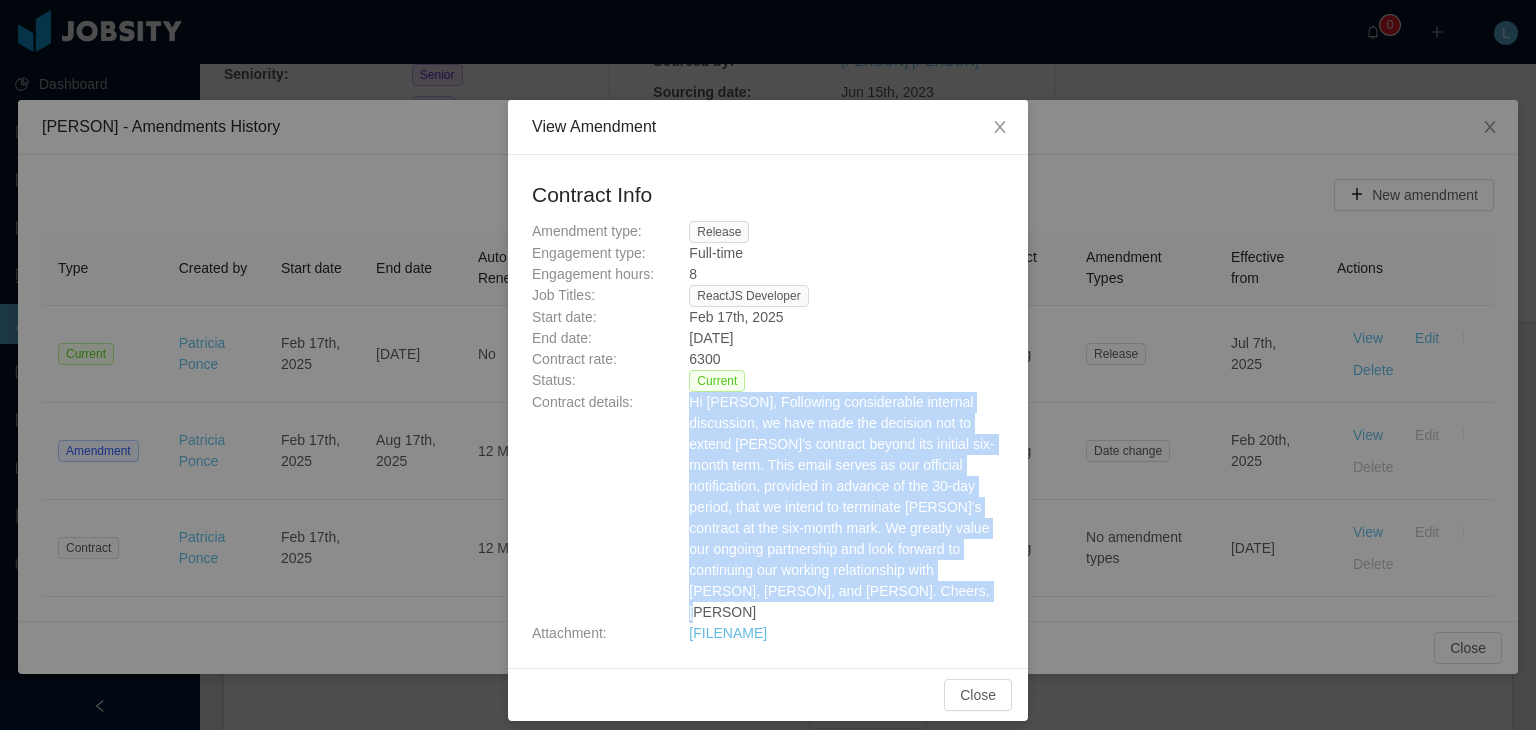 drag, startPoint x: 689, startPoint y: 407, endPoint x: 969, endPoint y: 599, distance: 339.50552 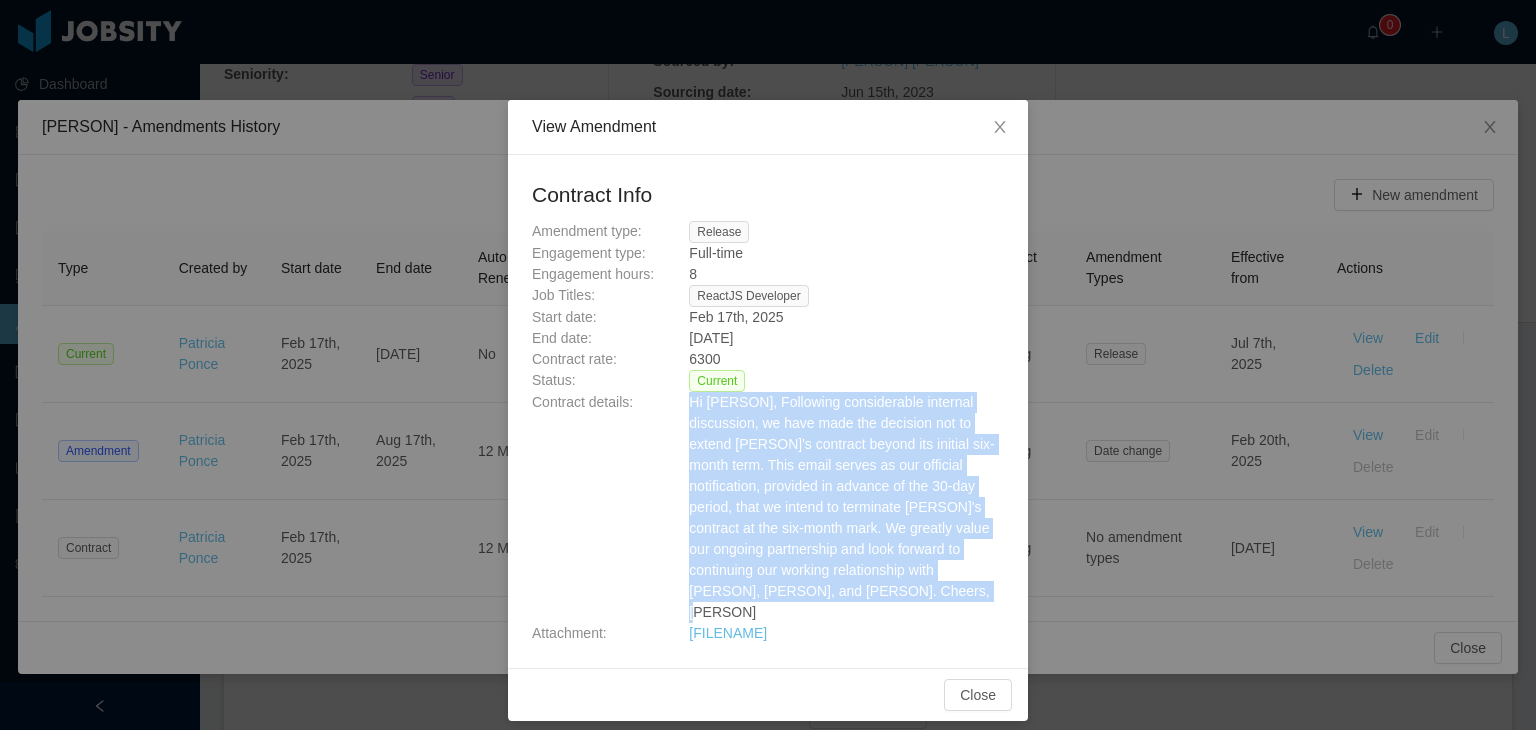 copy on "Hi Patricia,
Following considerable internal discussion, we have made the decision not to extend Freddy's contract beyond its initial six-month term. This email serves as our official notification, provided in advance of the 30-day period, that we intend to terminate Freddy's contract at the six-month mark.
We greatly value our ongoing partnership and look forward to continuing our working relationship with Juan Pablo, Matheus, and Johnny.
Cheers,
Stacie" 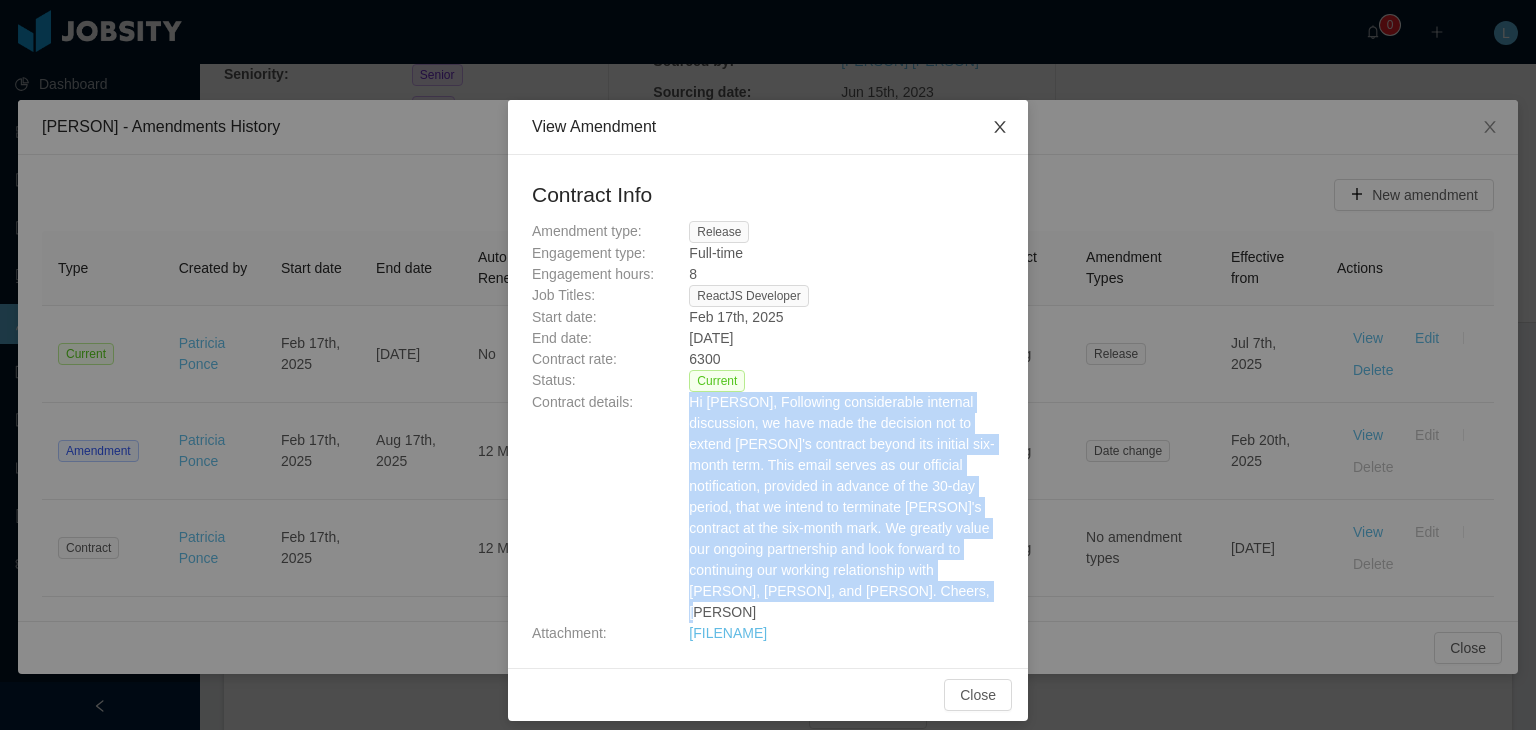 click at bounding box center (1000, 127) 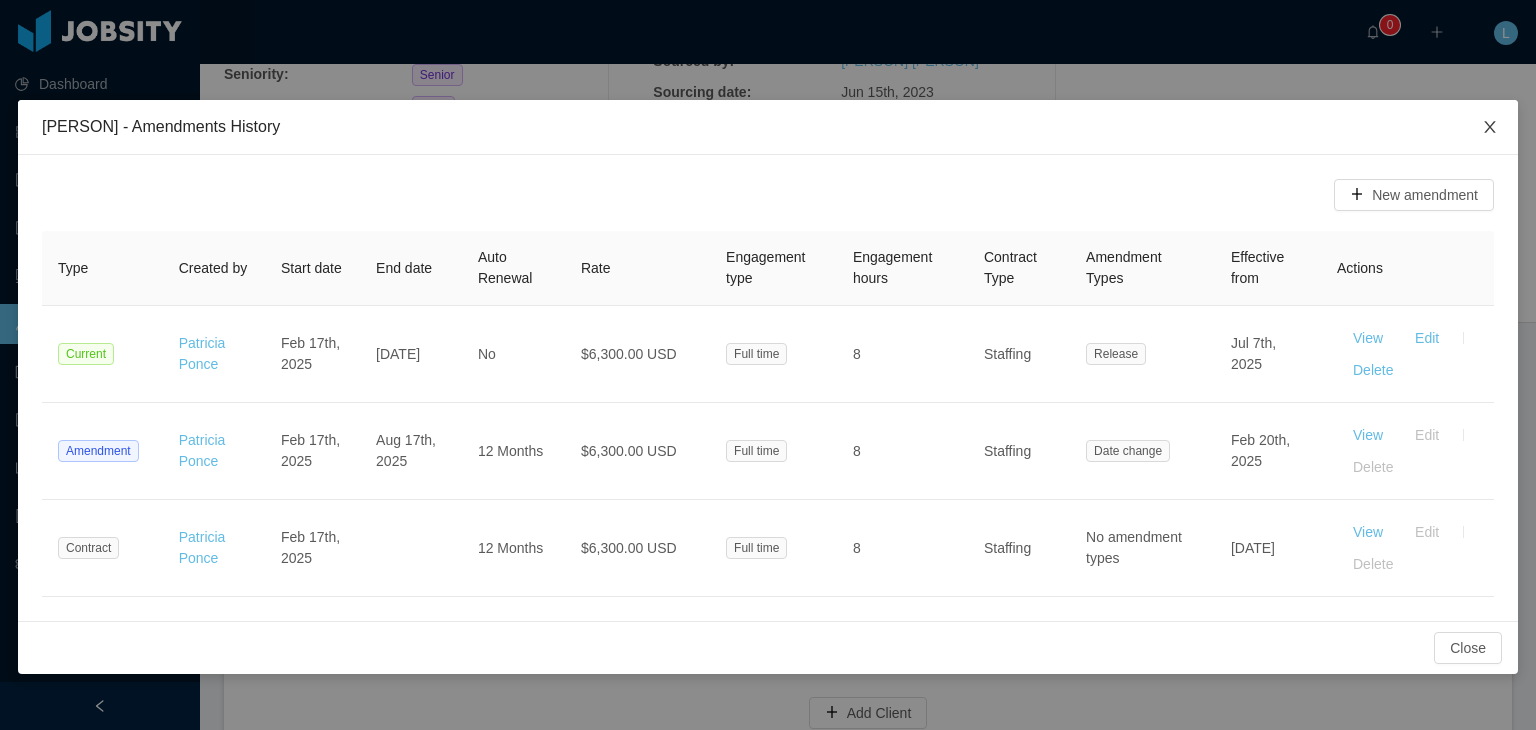 click at bounding box center [1490, 127] 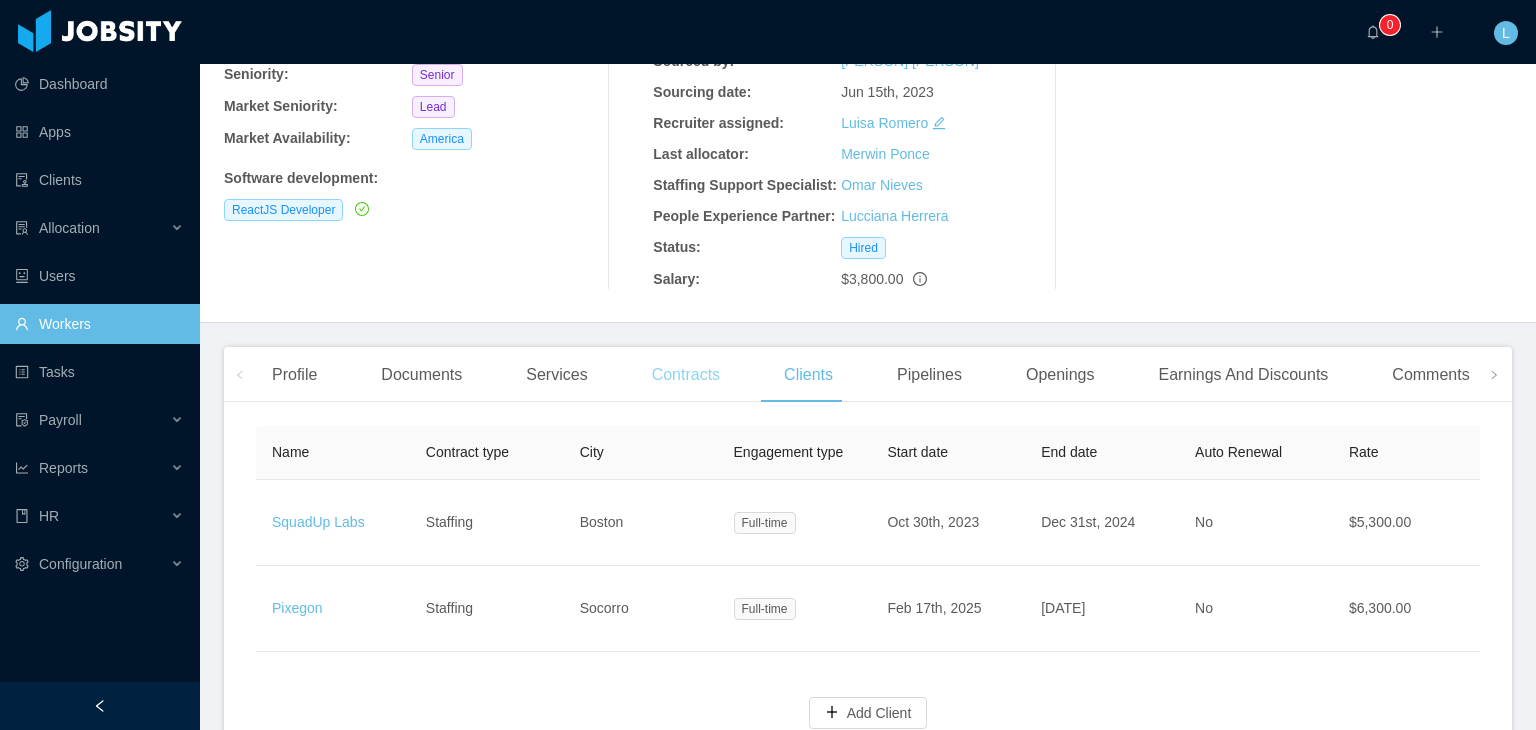 click on "Contracts" at bounding box center [686, 375] 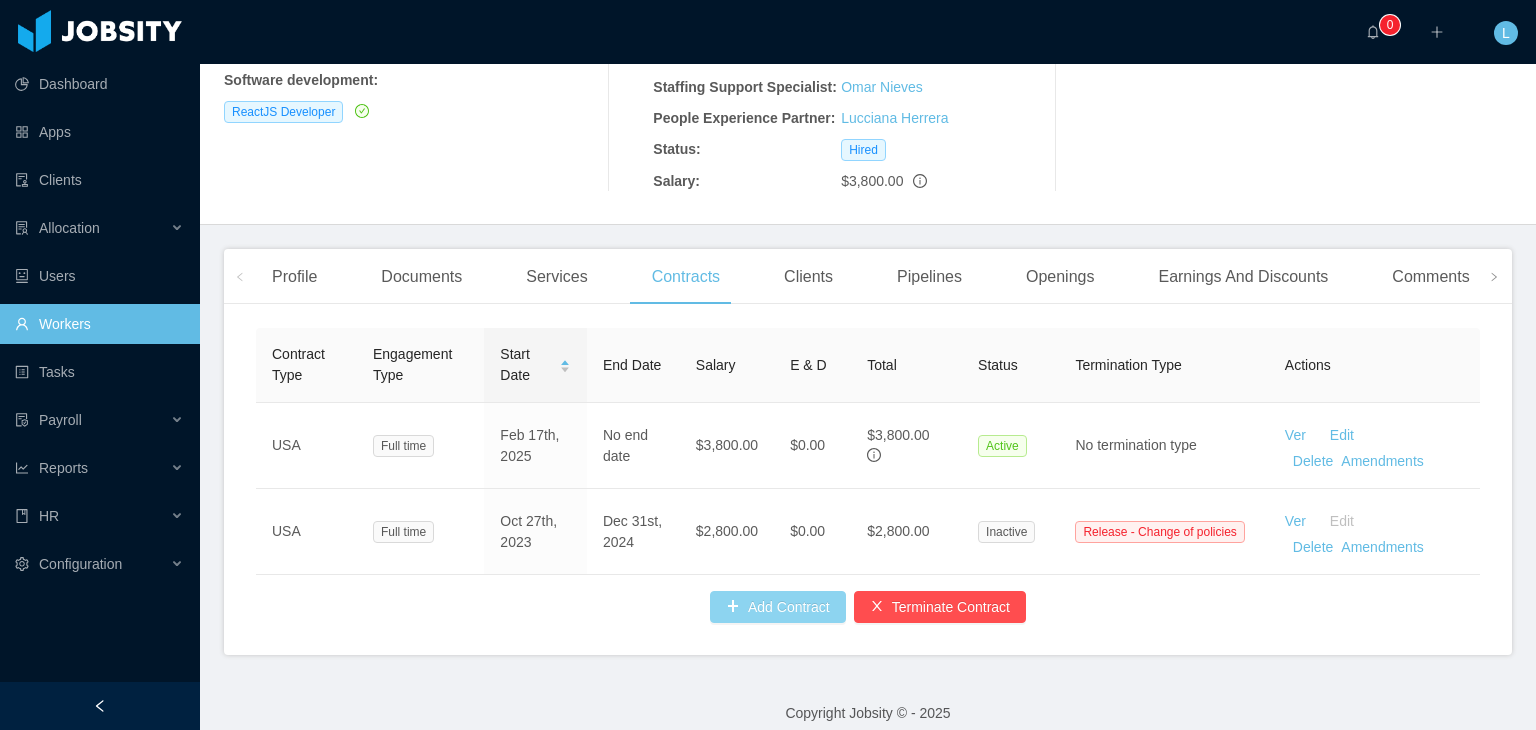 scroll, scrollTop: 334, scrollLeft: 0, axis: vertical 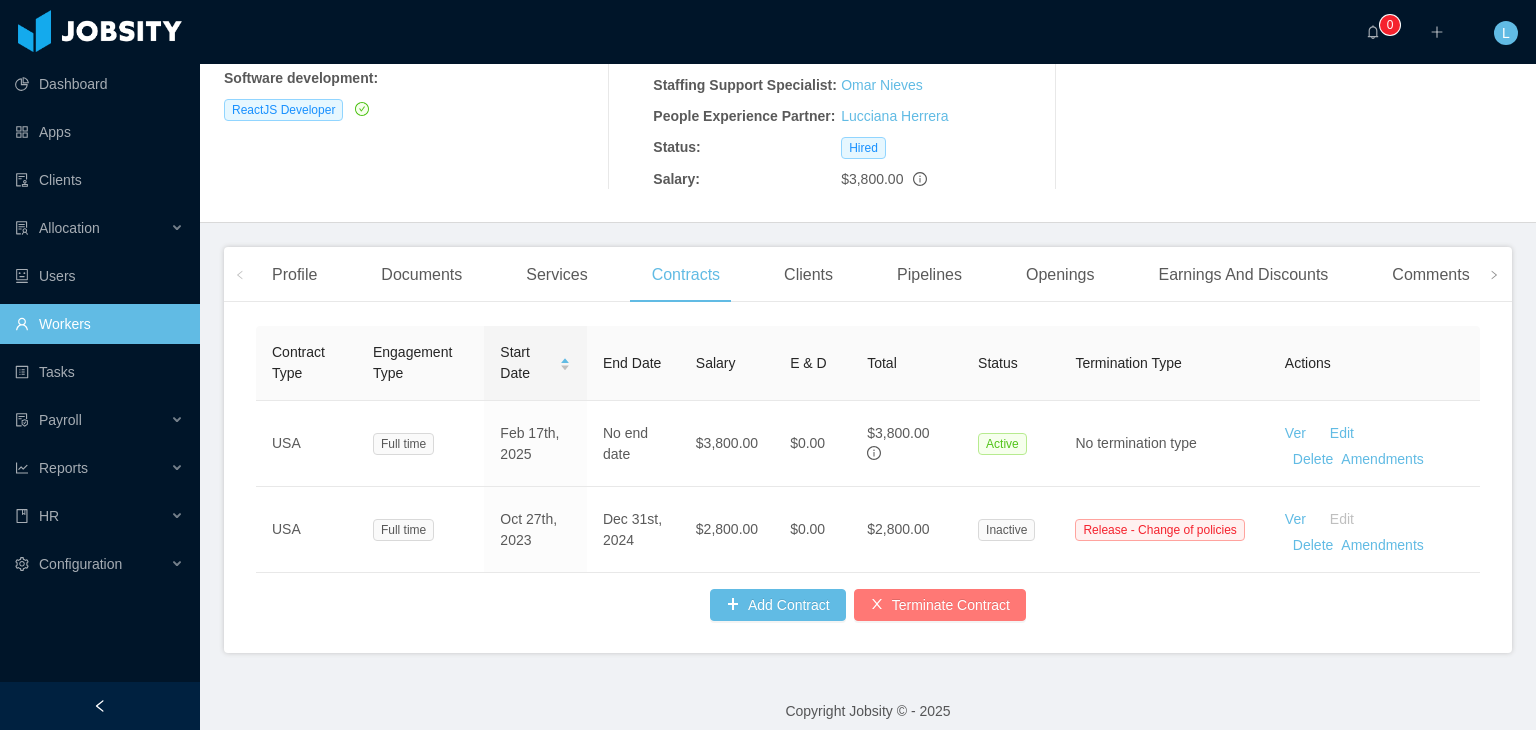 click on "Terminate Contract" at bounding box center (940, 605) 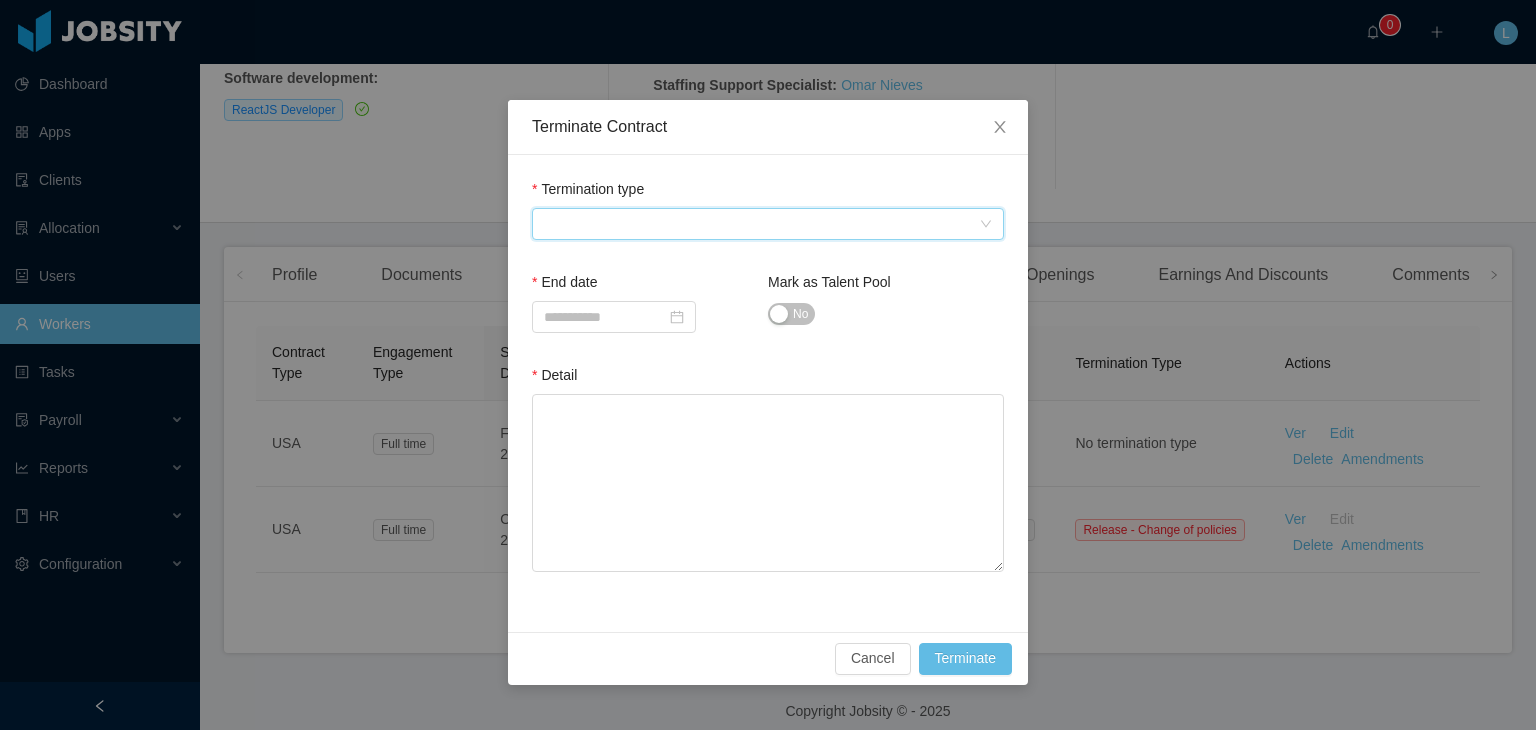click at bounding box center [761, 224] 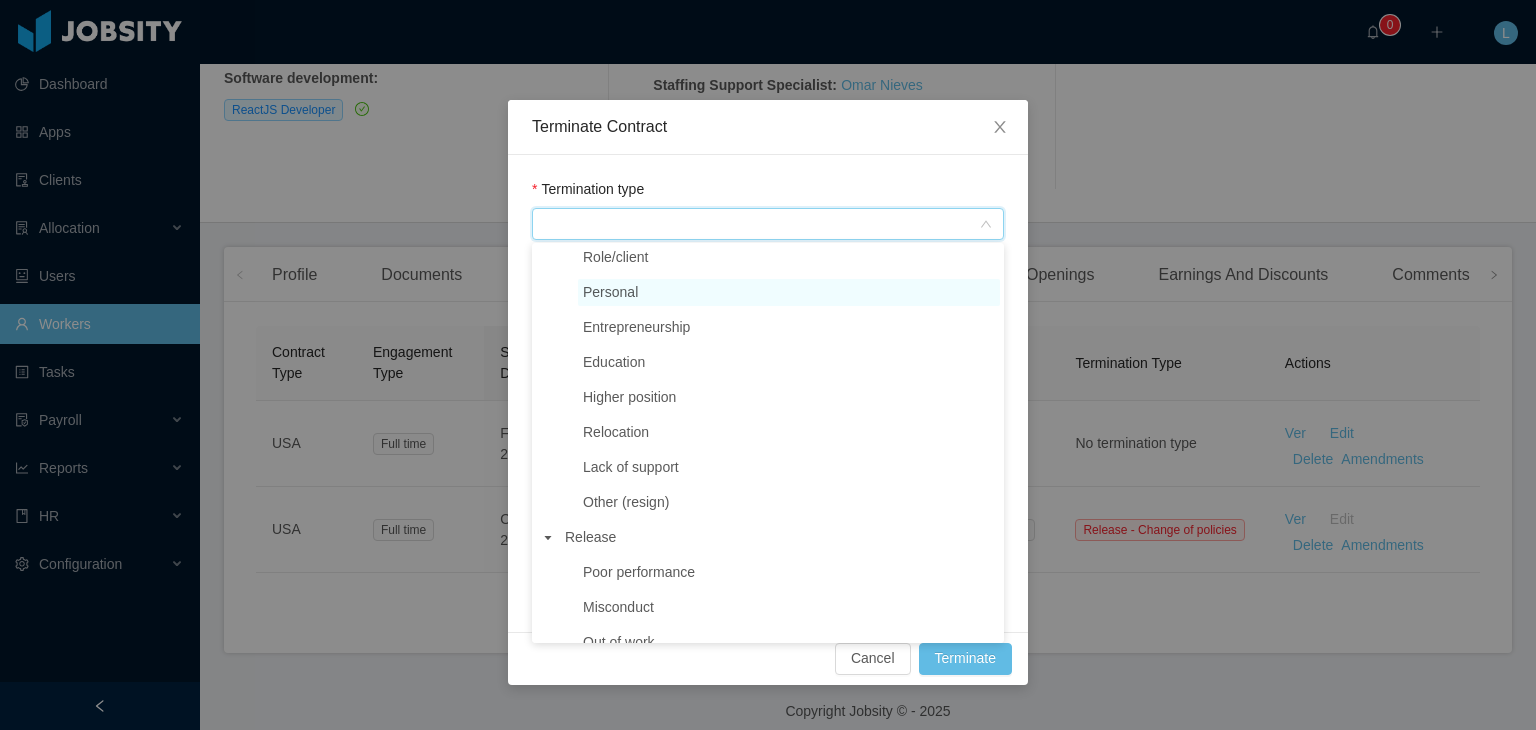 scroll, scrollTop: 313, scrollLeft: 0, axis: vertical 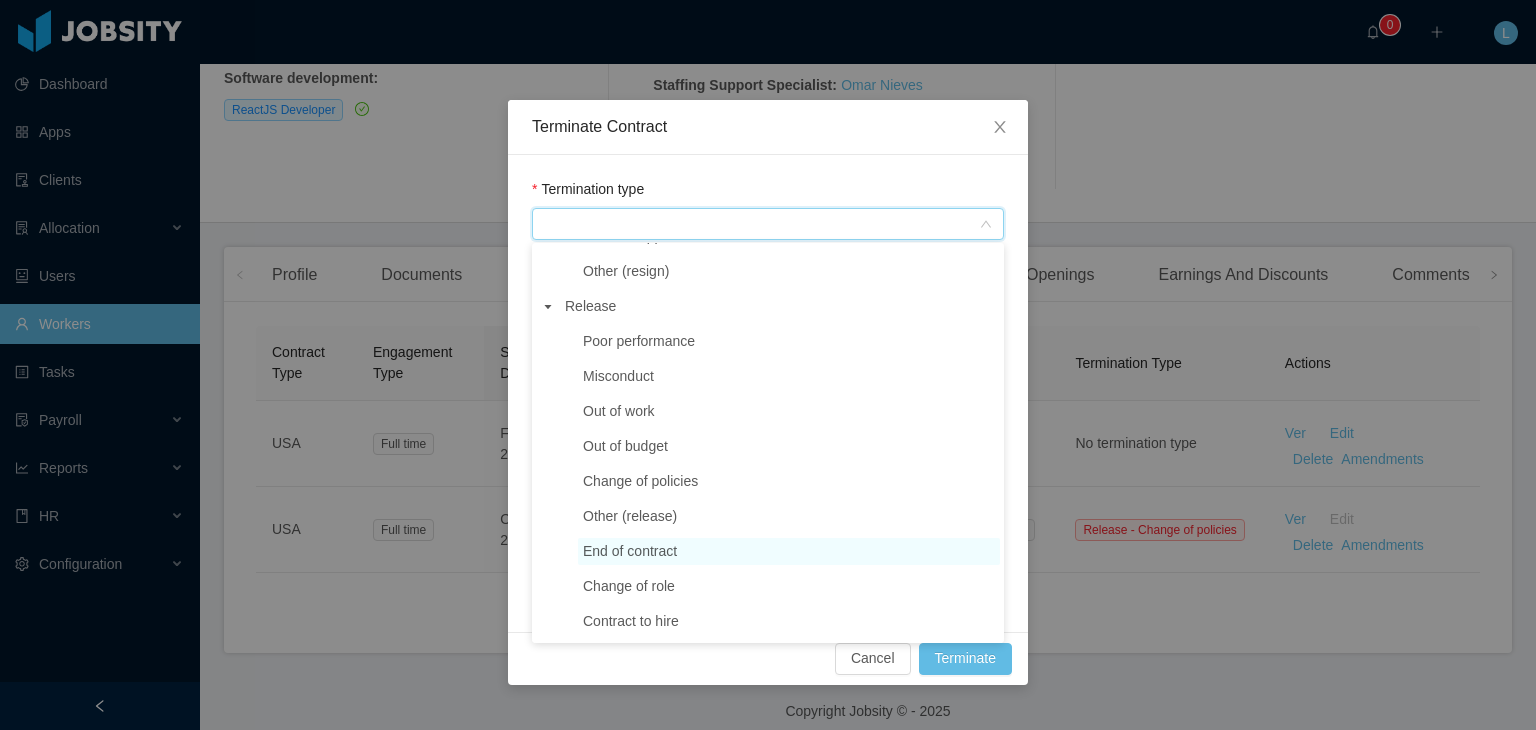 click on "End of contract" at bounding box center [789, -9] 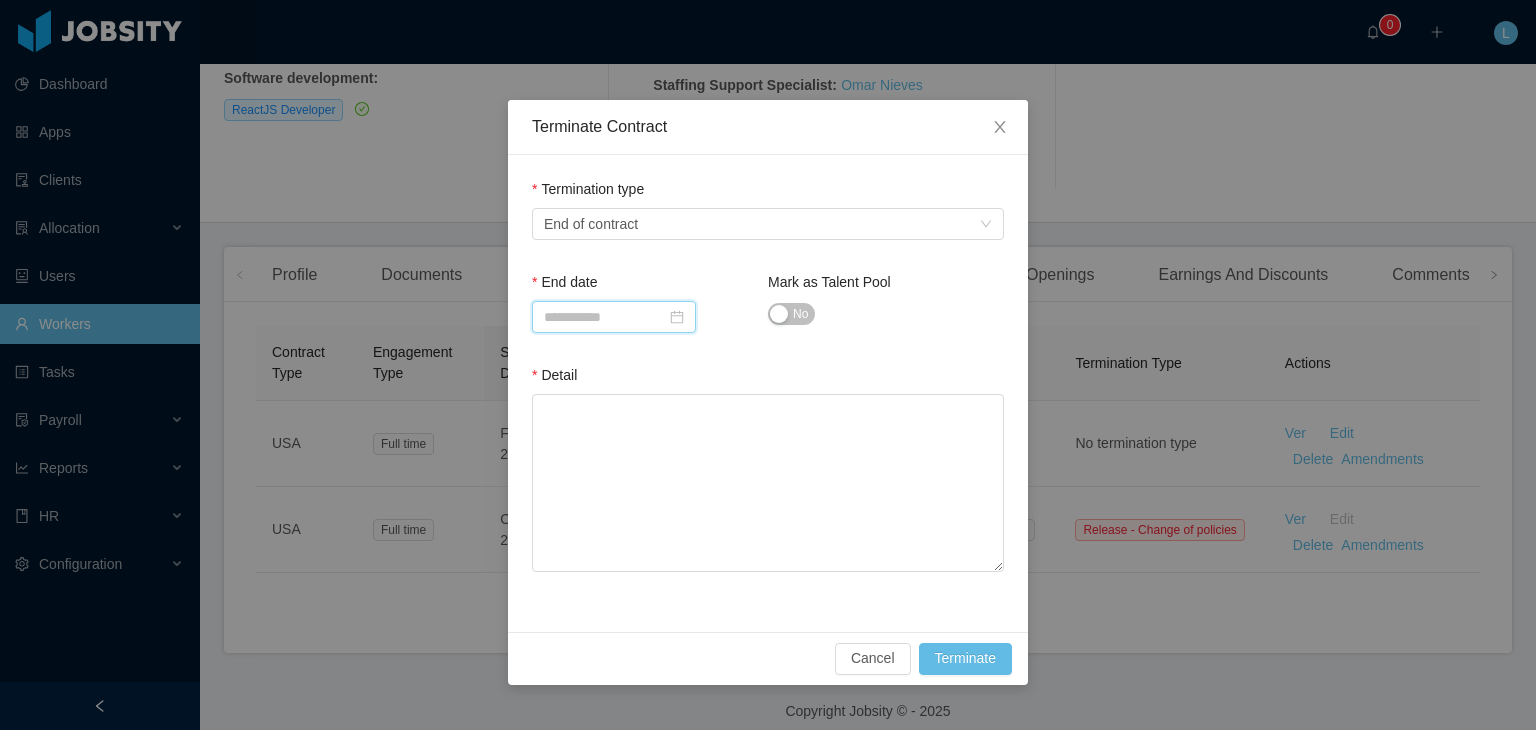 click at bounding box center (614, 317) 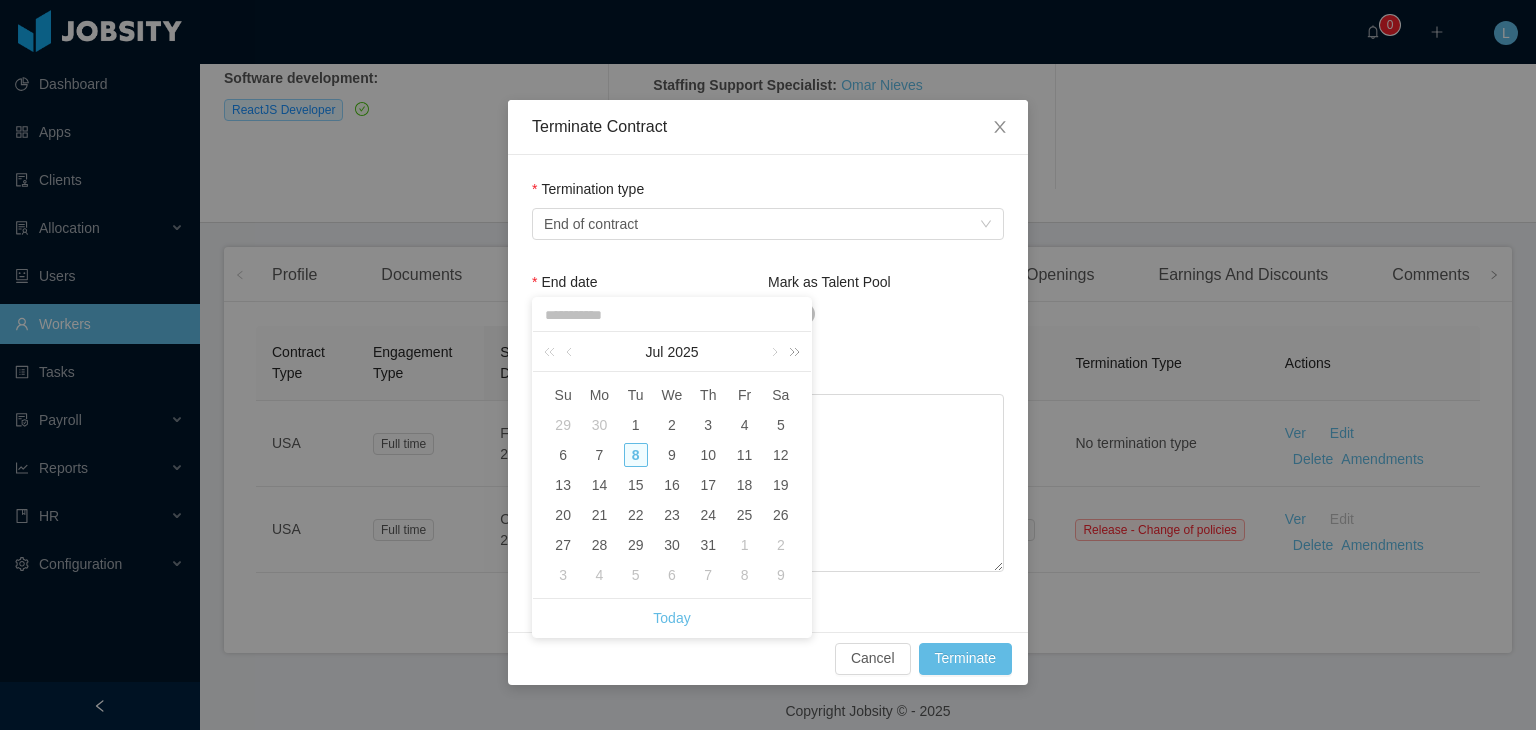 click at bounding box center (791, 352) 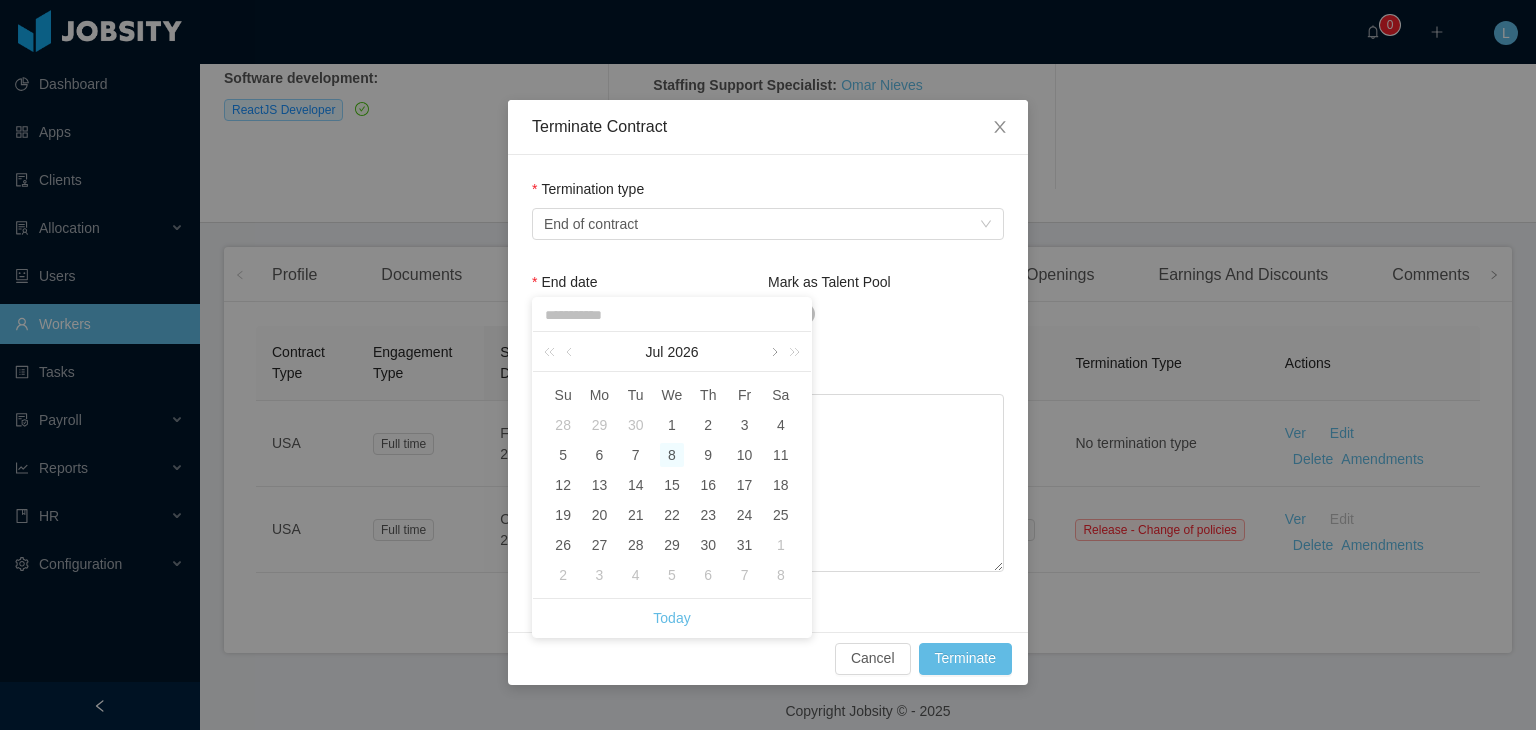 click at bounding box center (773, 352) 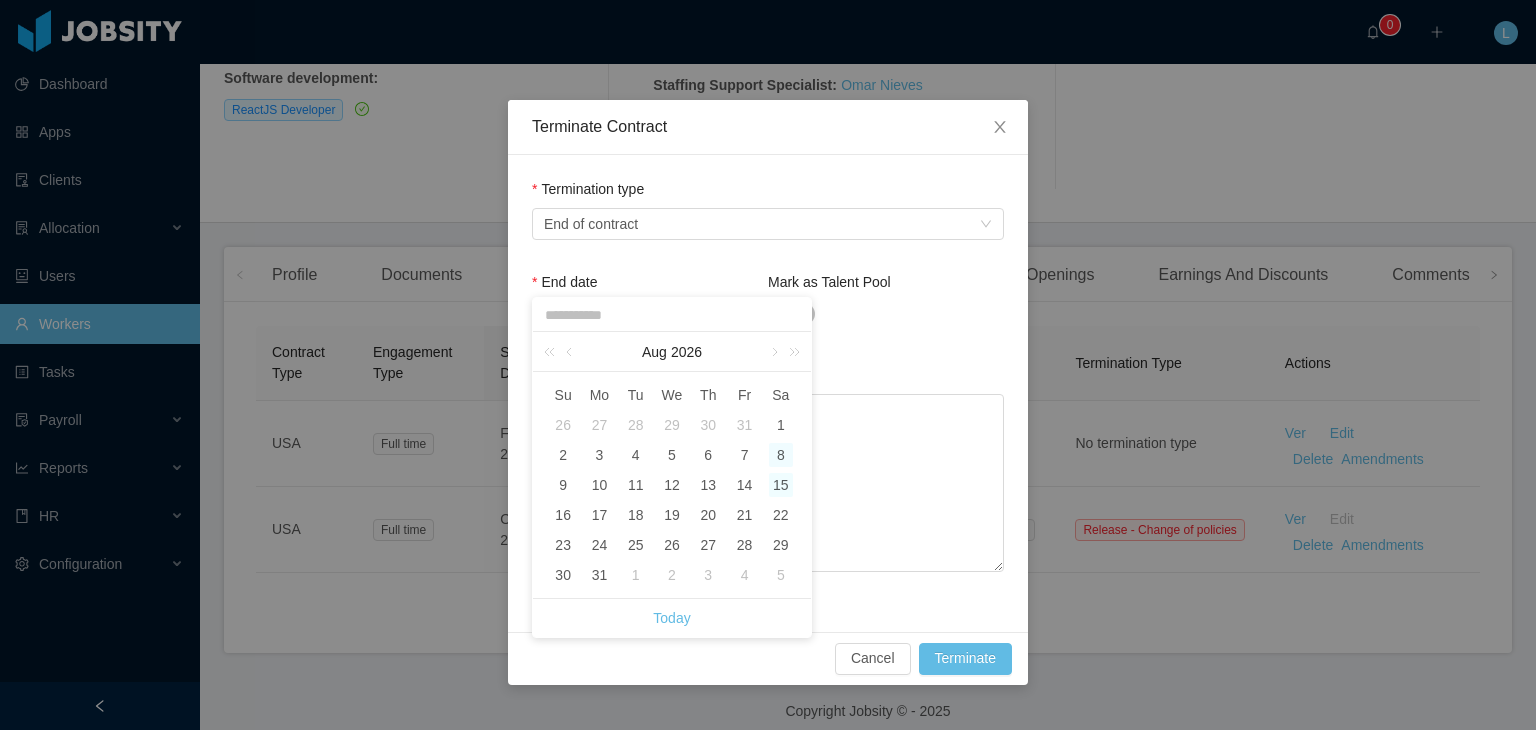 click on "15" at bounding box center (563, 425) 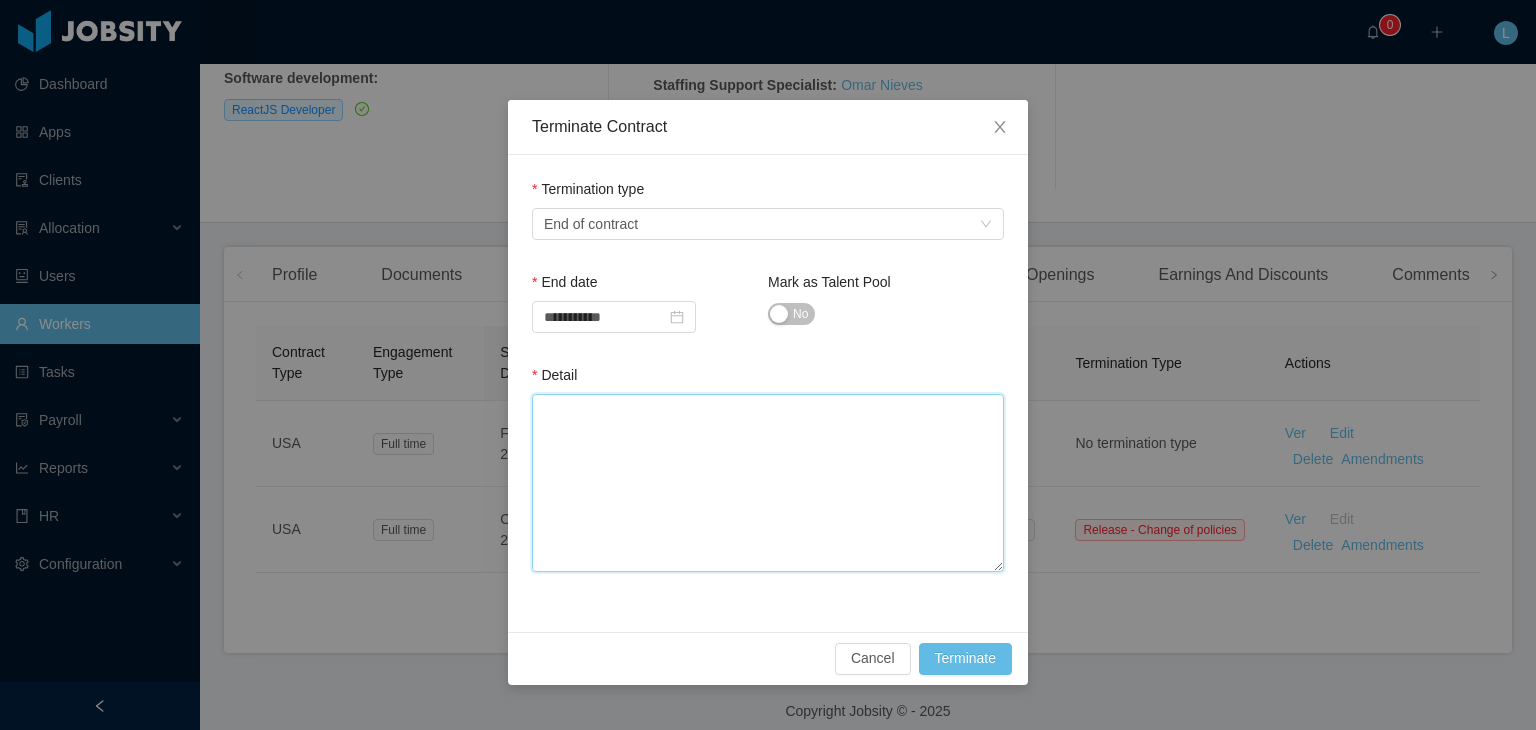 click on "Detail" at bounding box center (768, 483) 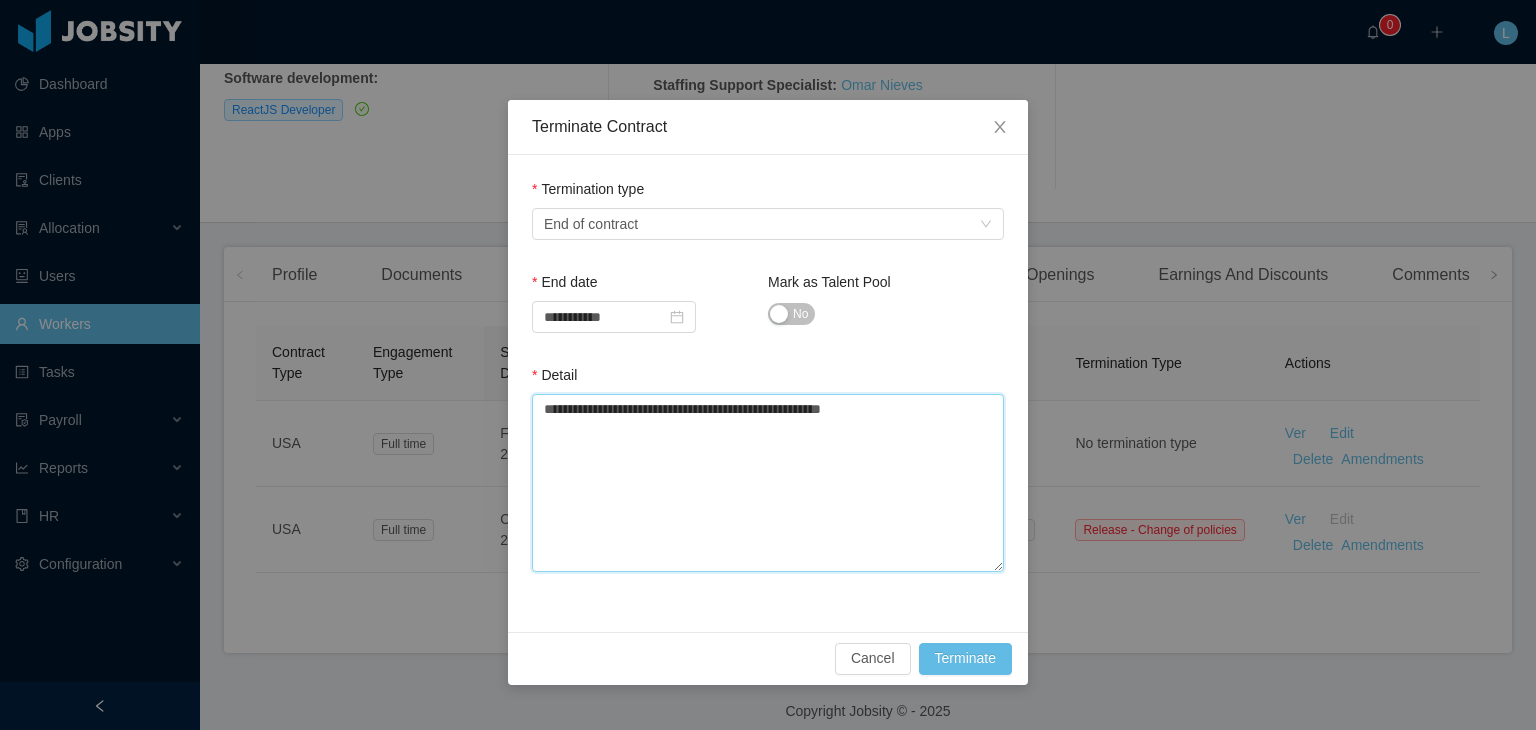 paste on "**********" 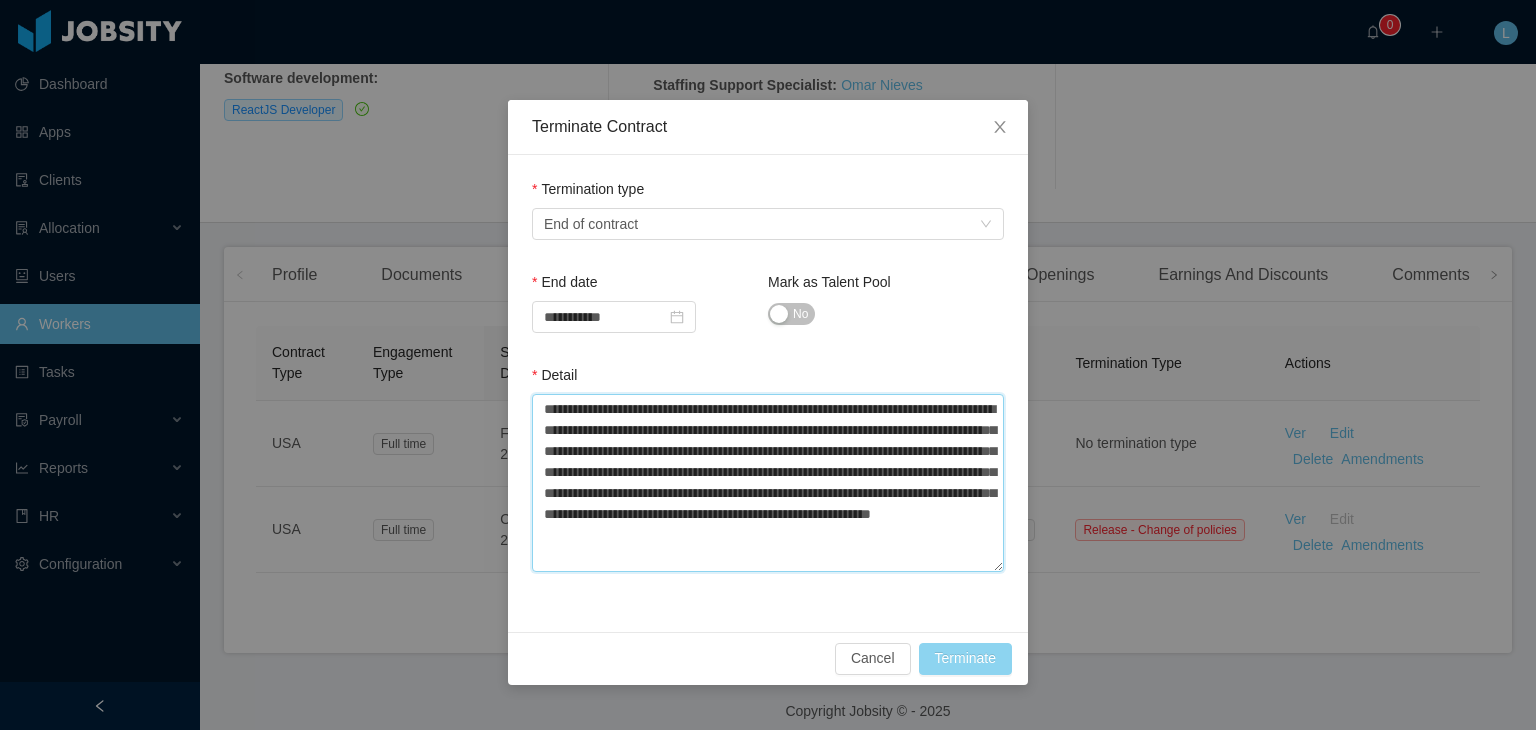 type on "**********" 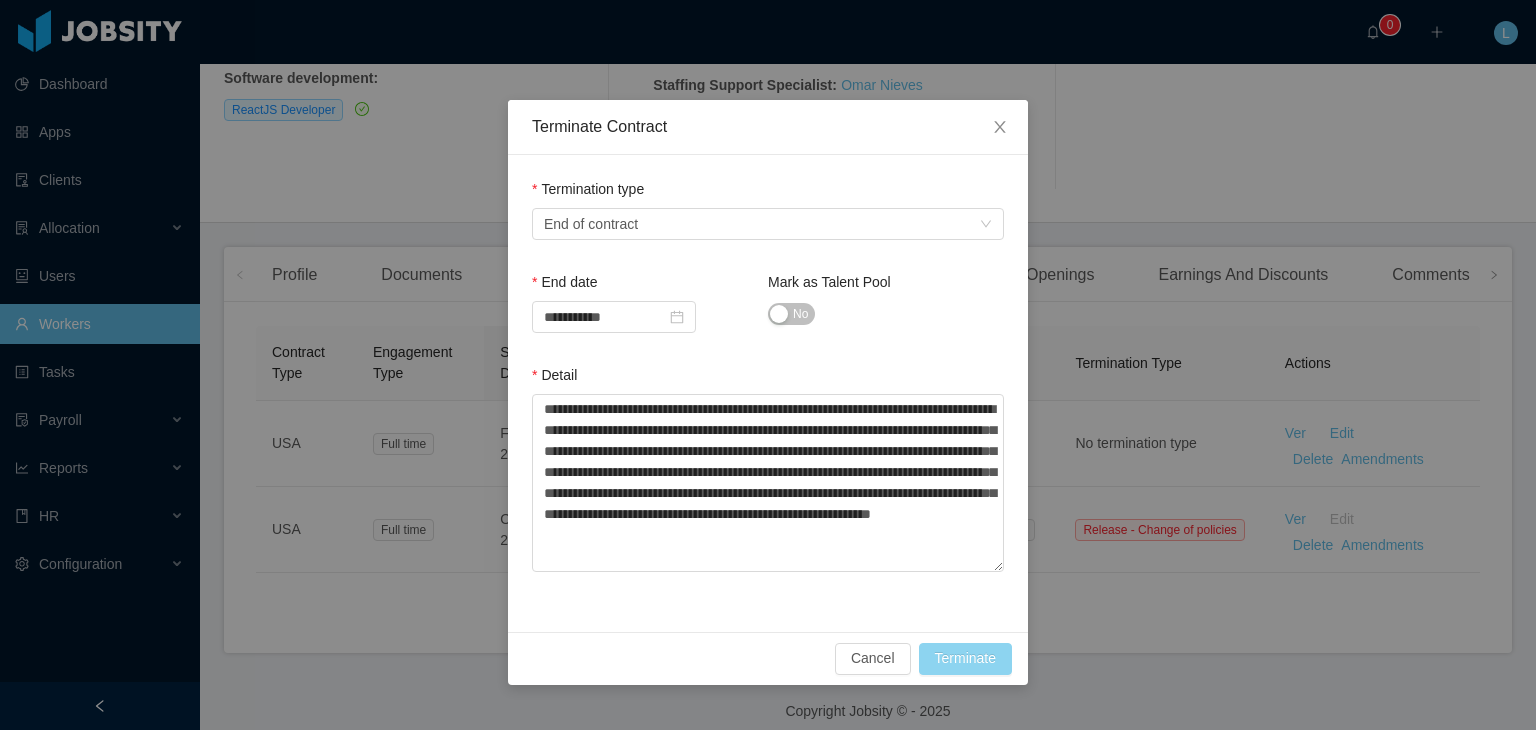 click on "Terminate" at bounding box center [965, 659] 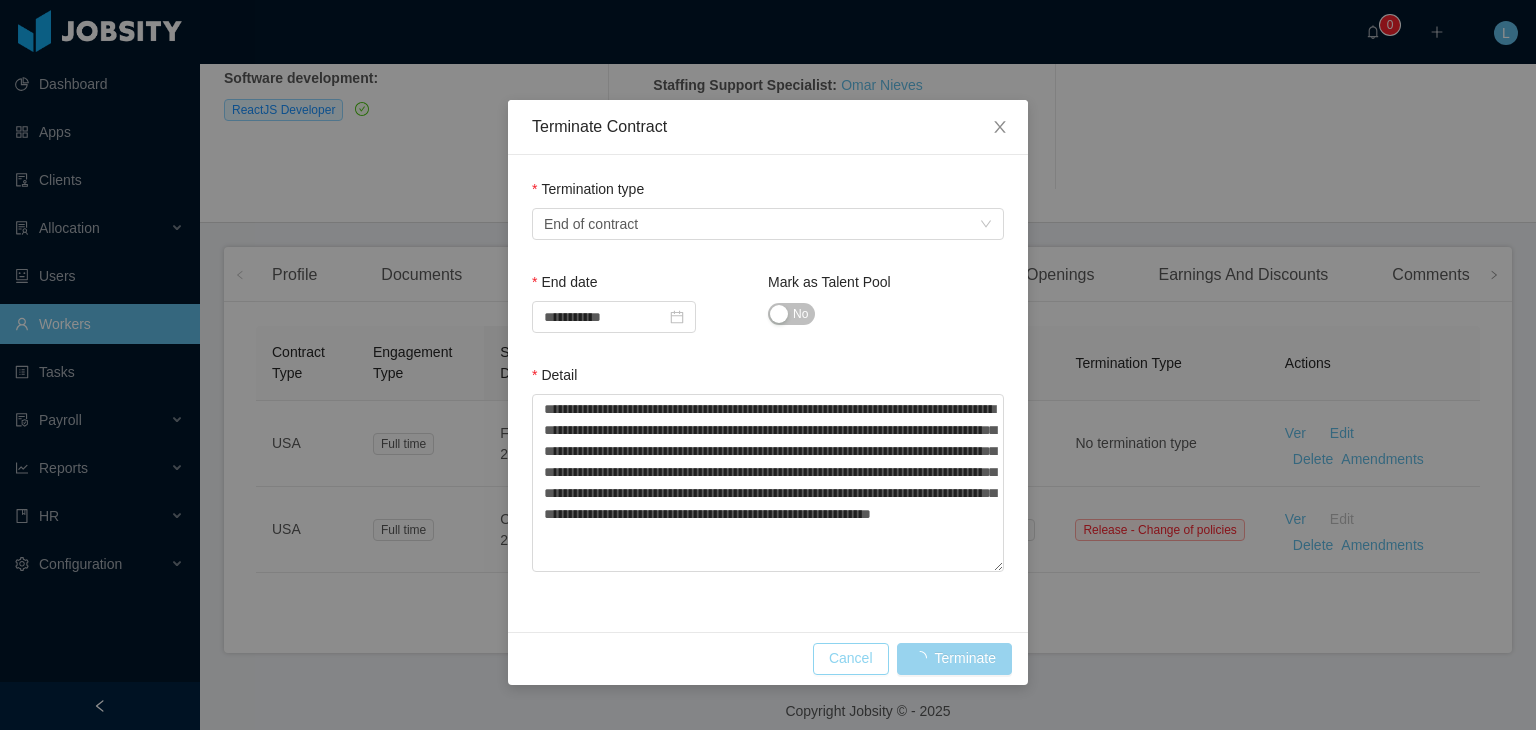 click on "Cancel" at bounding box center [851, 659] 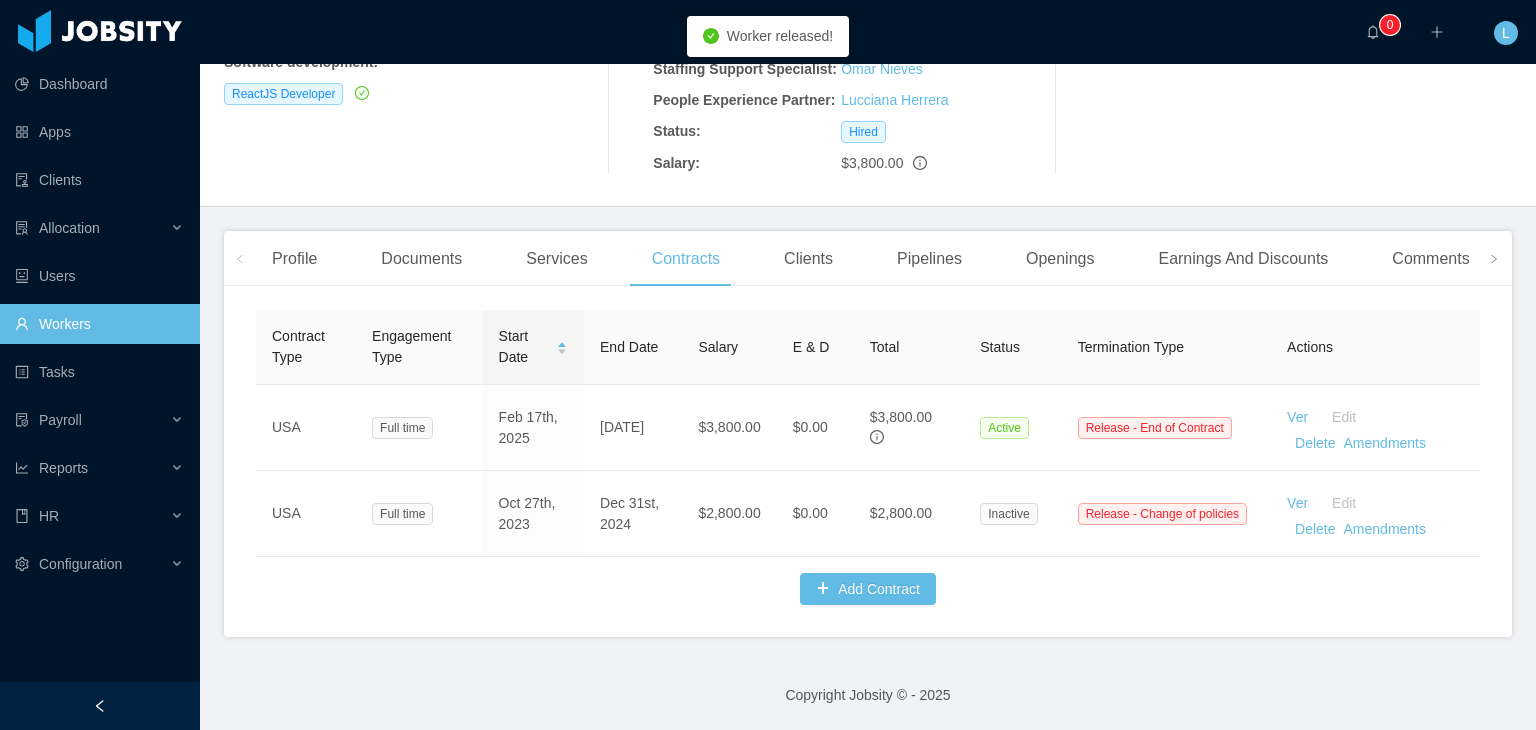 scroll, scrollTop: 365, scrollLeft: 0, axis: vertical 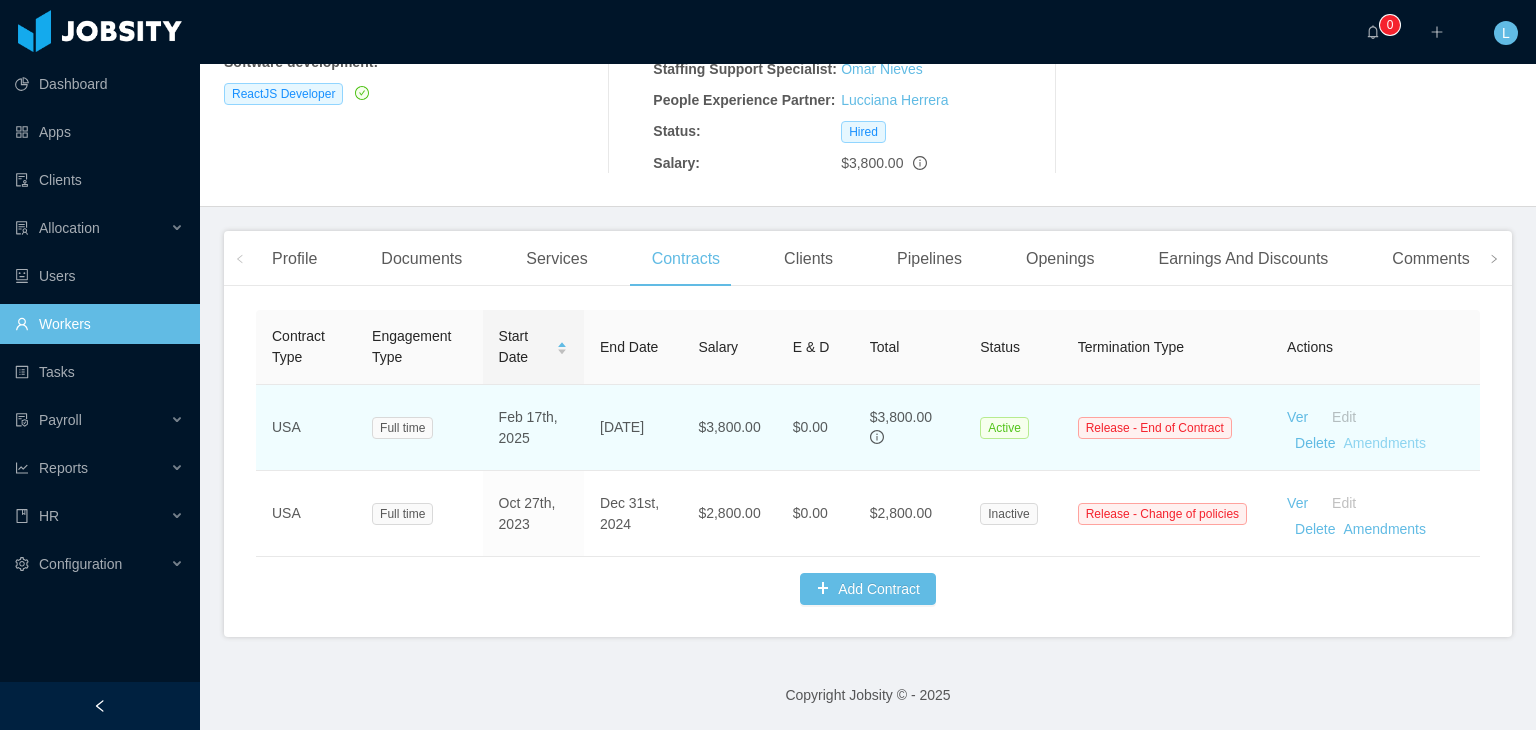 click on "Amendments" at bounding box center [1385, 443] 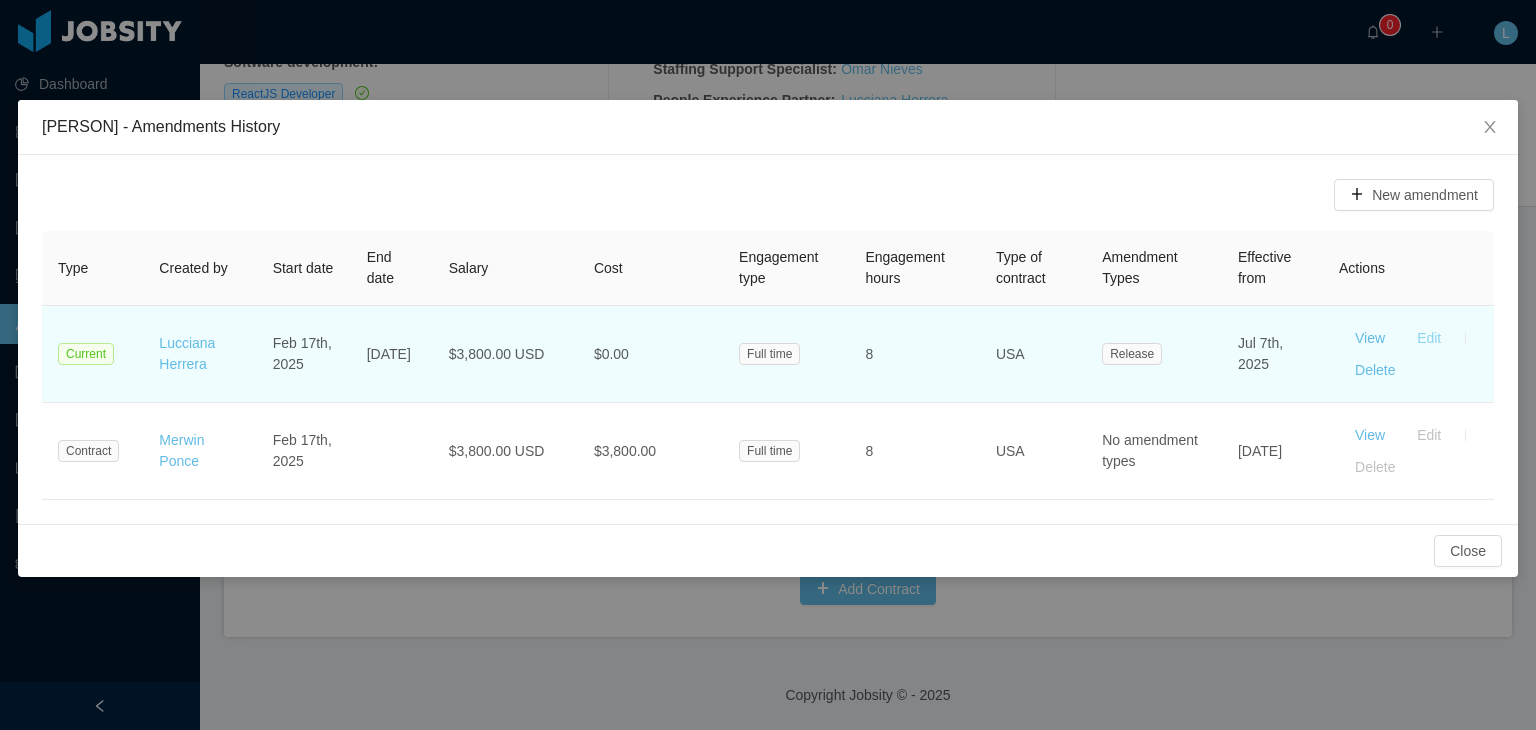click on "Edit" at bounding box center [1429, 338] 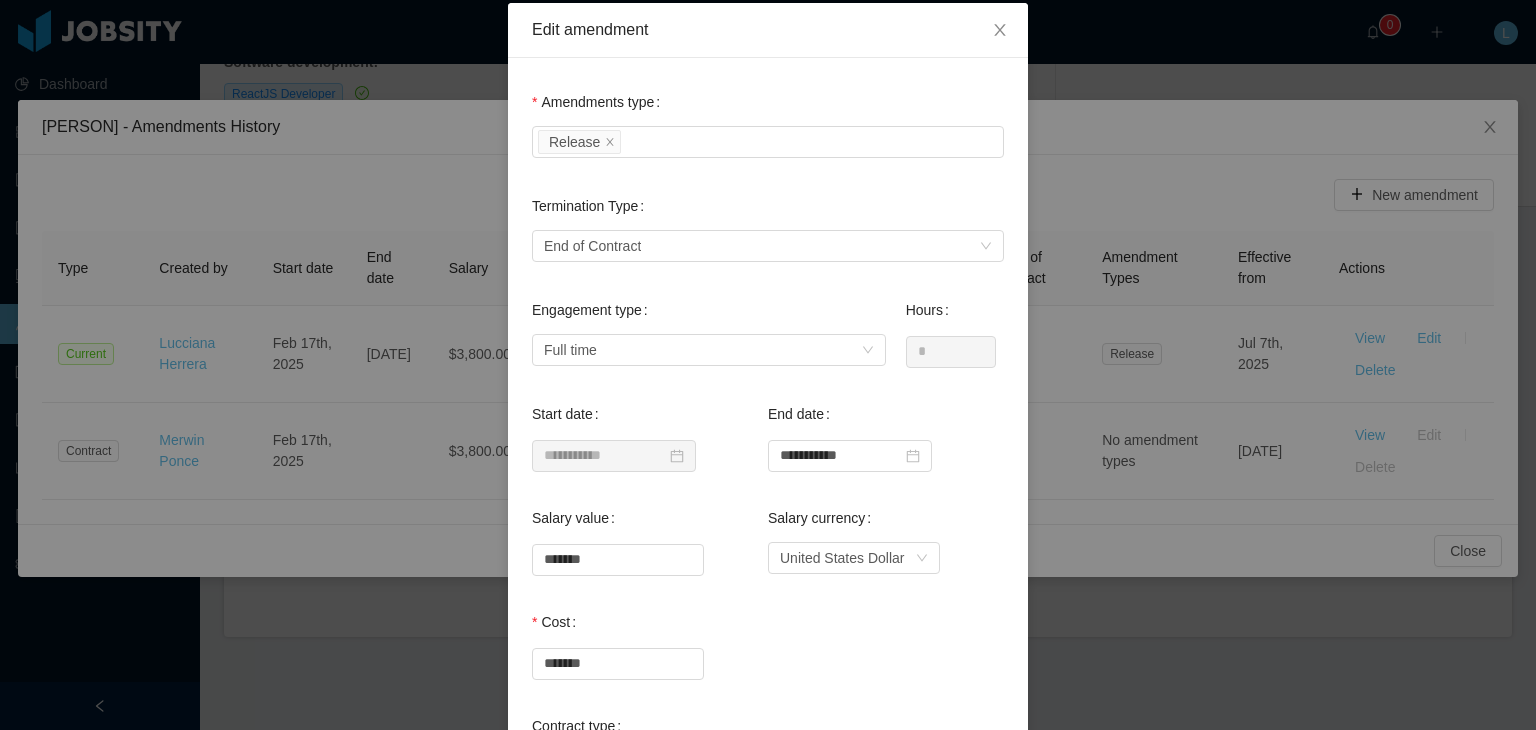 scroll, scrollTop: 100, scrollLeft: 0, axis: vertical 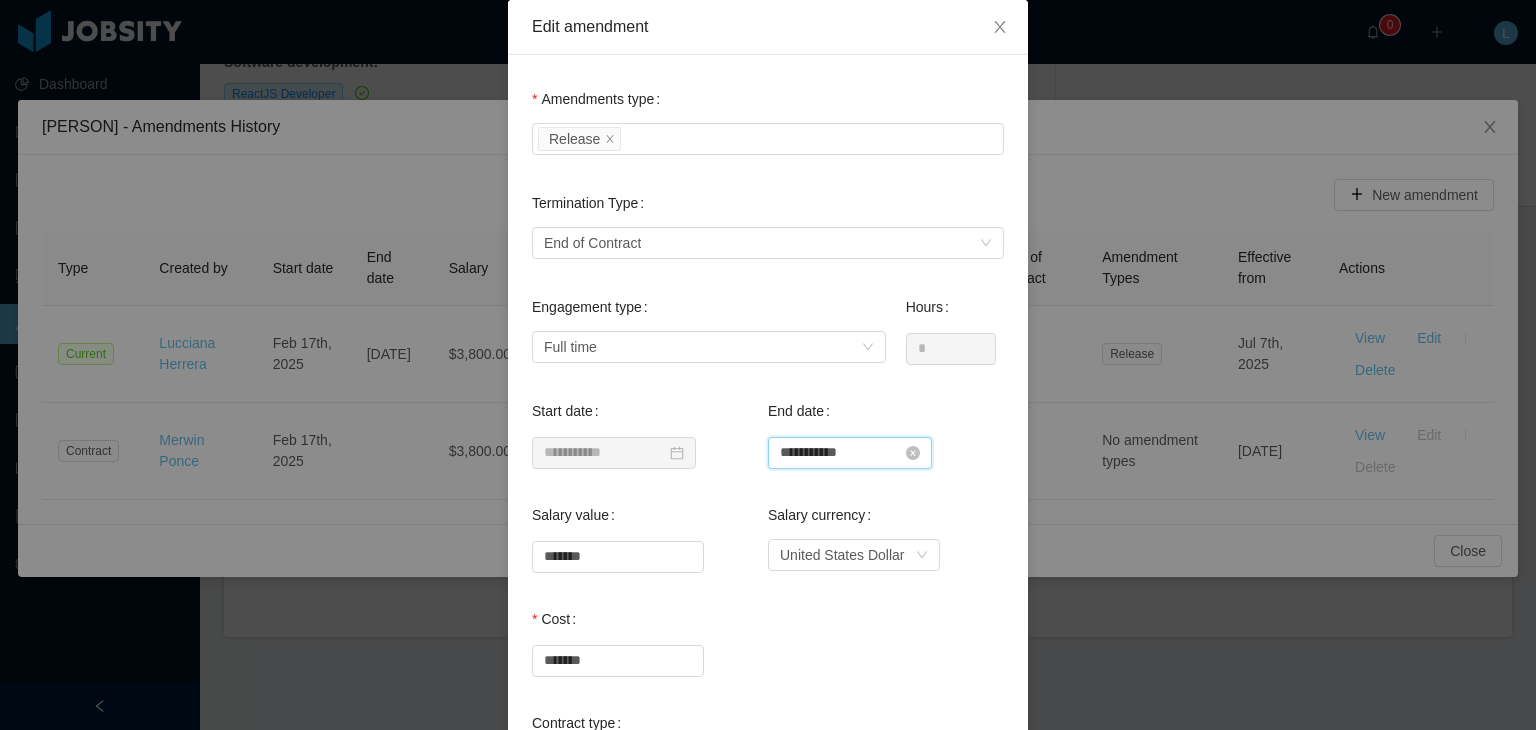 click on "**********" at bounding box center [850, 453] 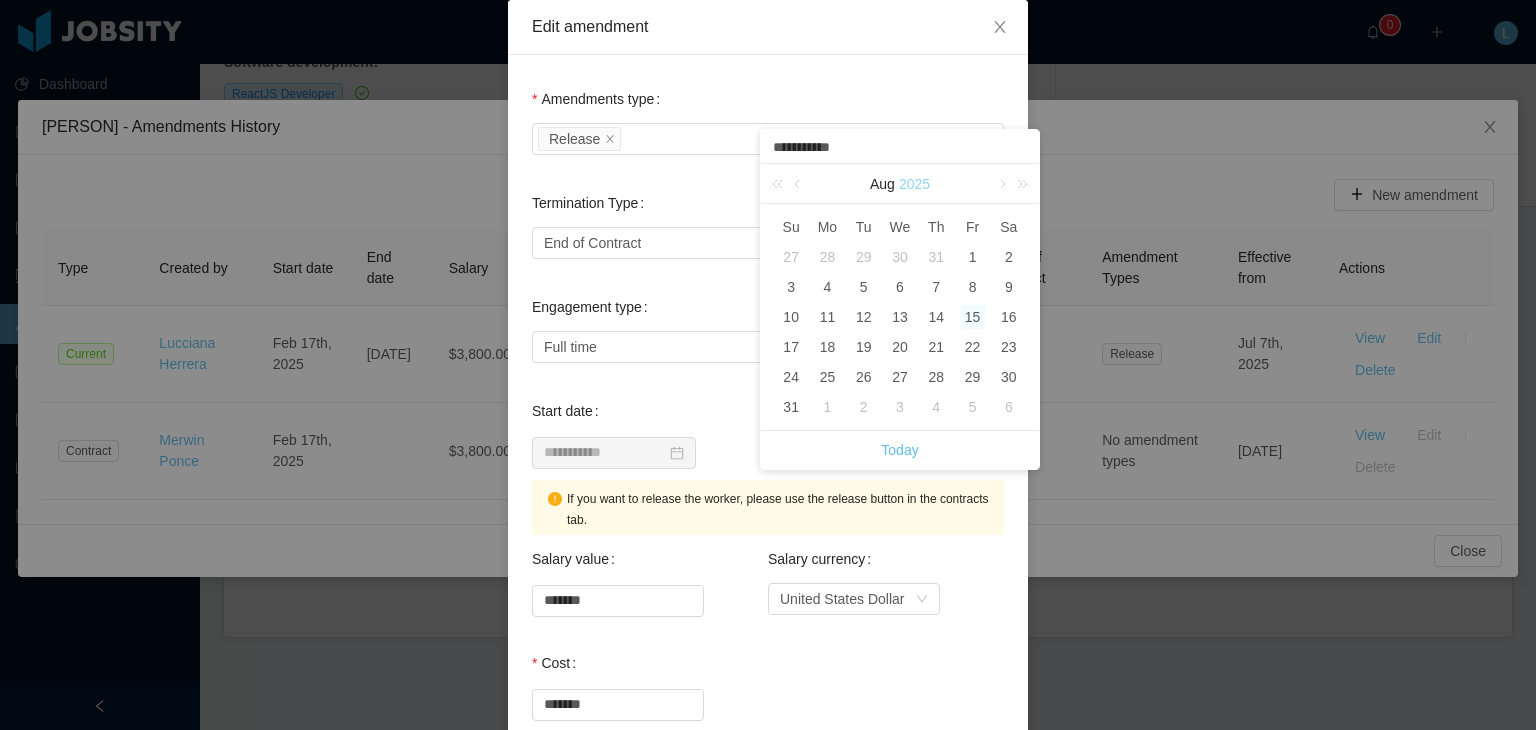 type on "**********" 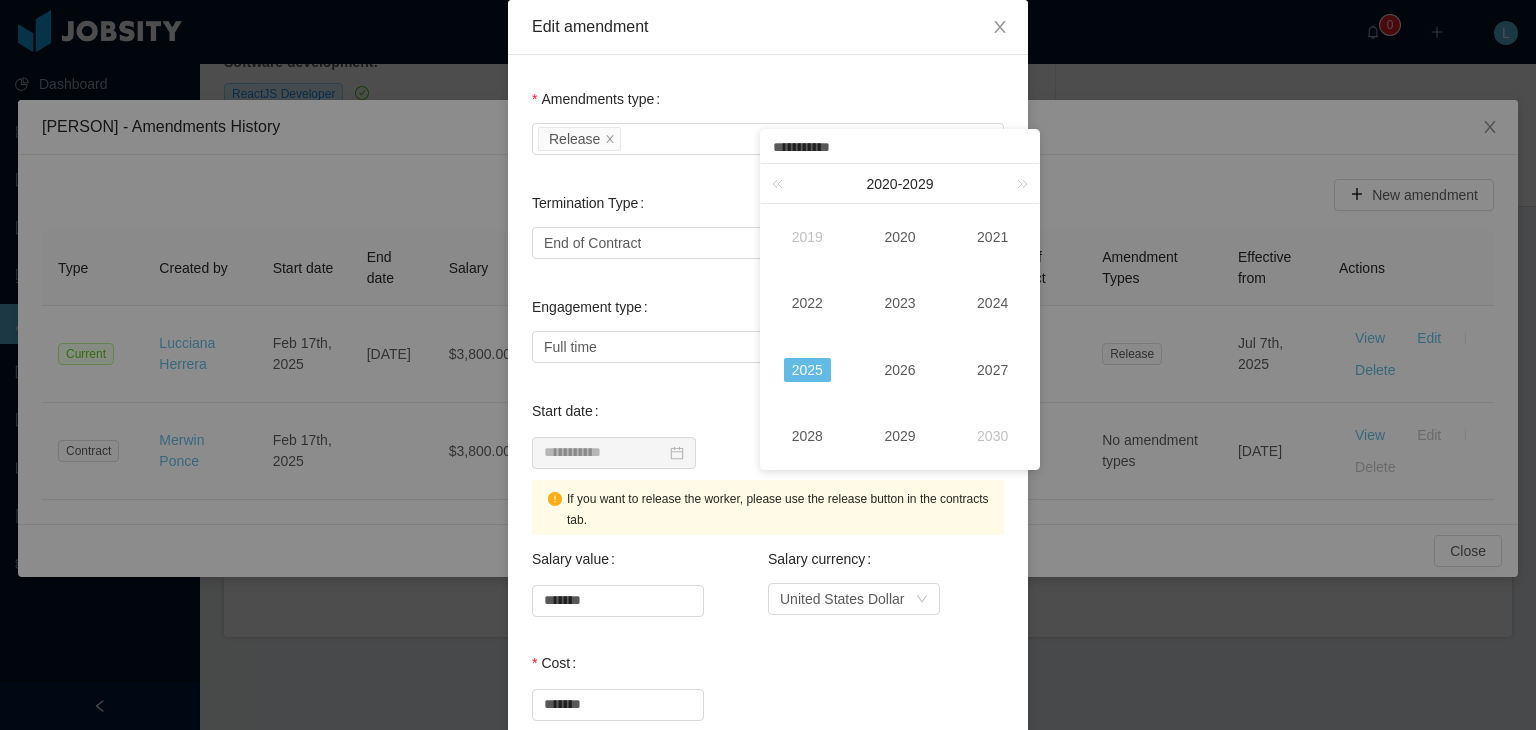 click on "2025" at bounding box center [807, 370] 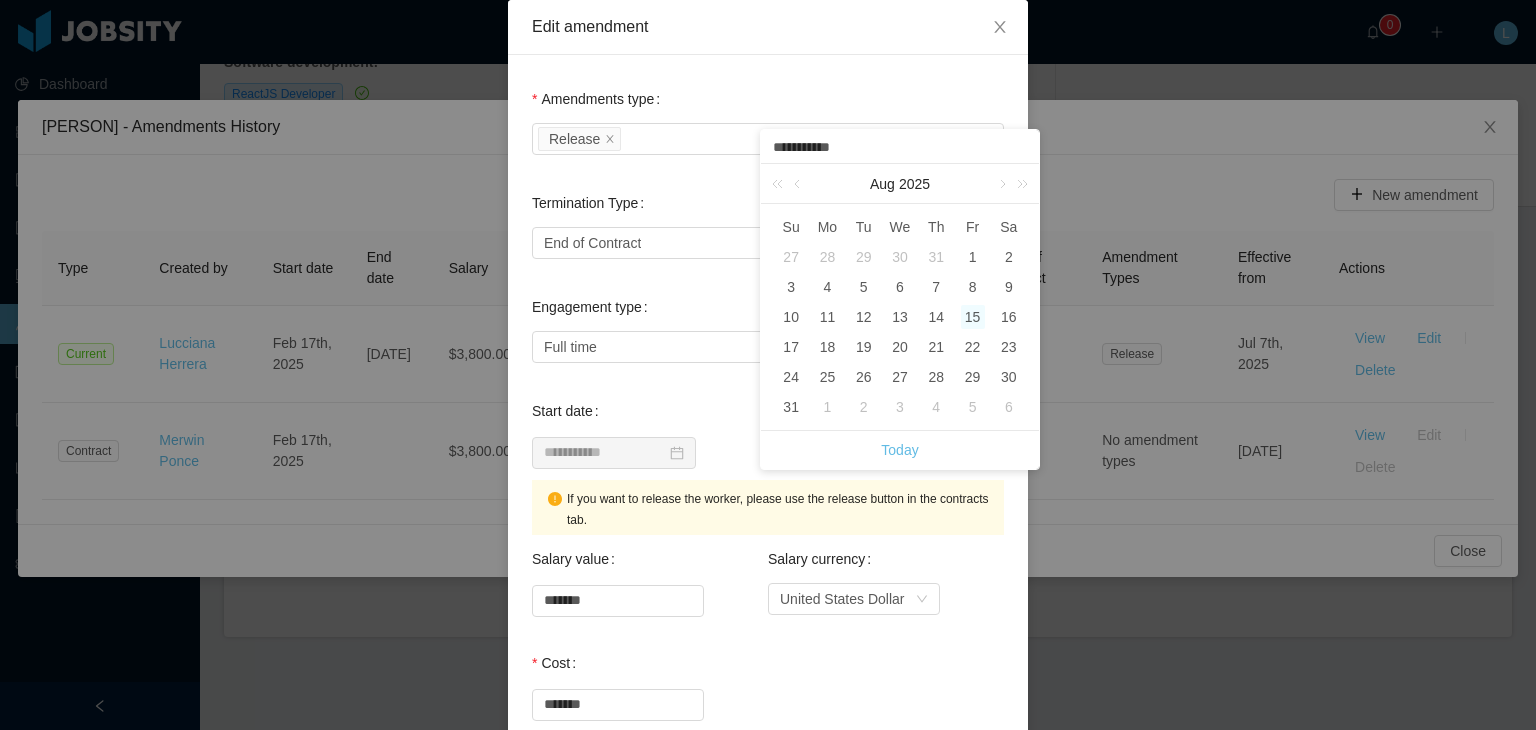 click on "15" at bounding box center (973, 317) 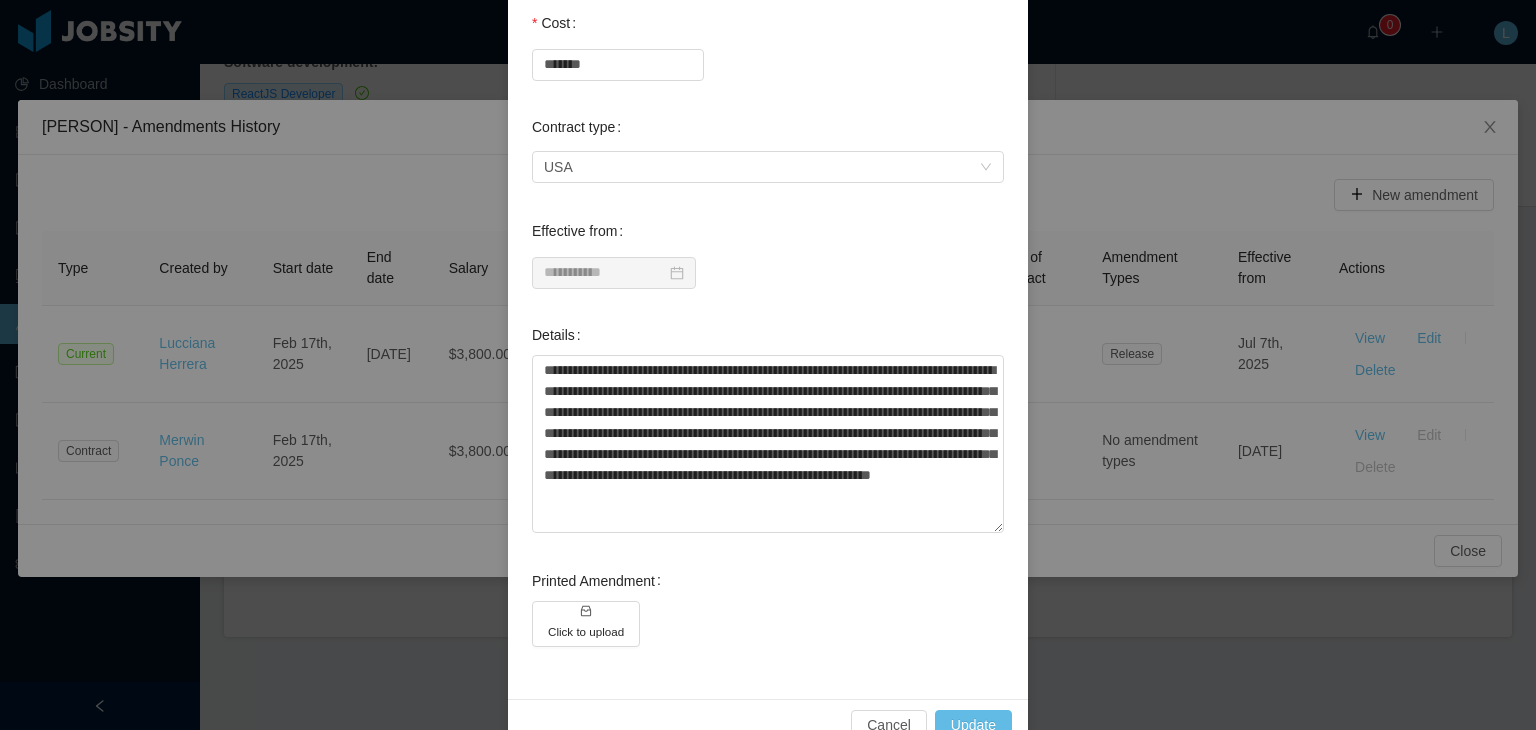scroll, scrollTop: 784, scrollLeft: 0, axis: vertical 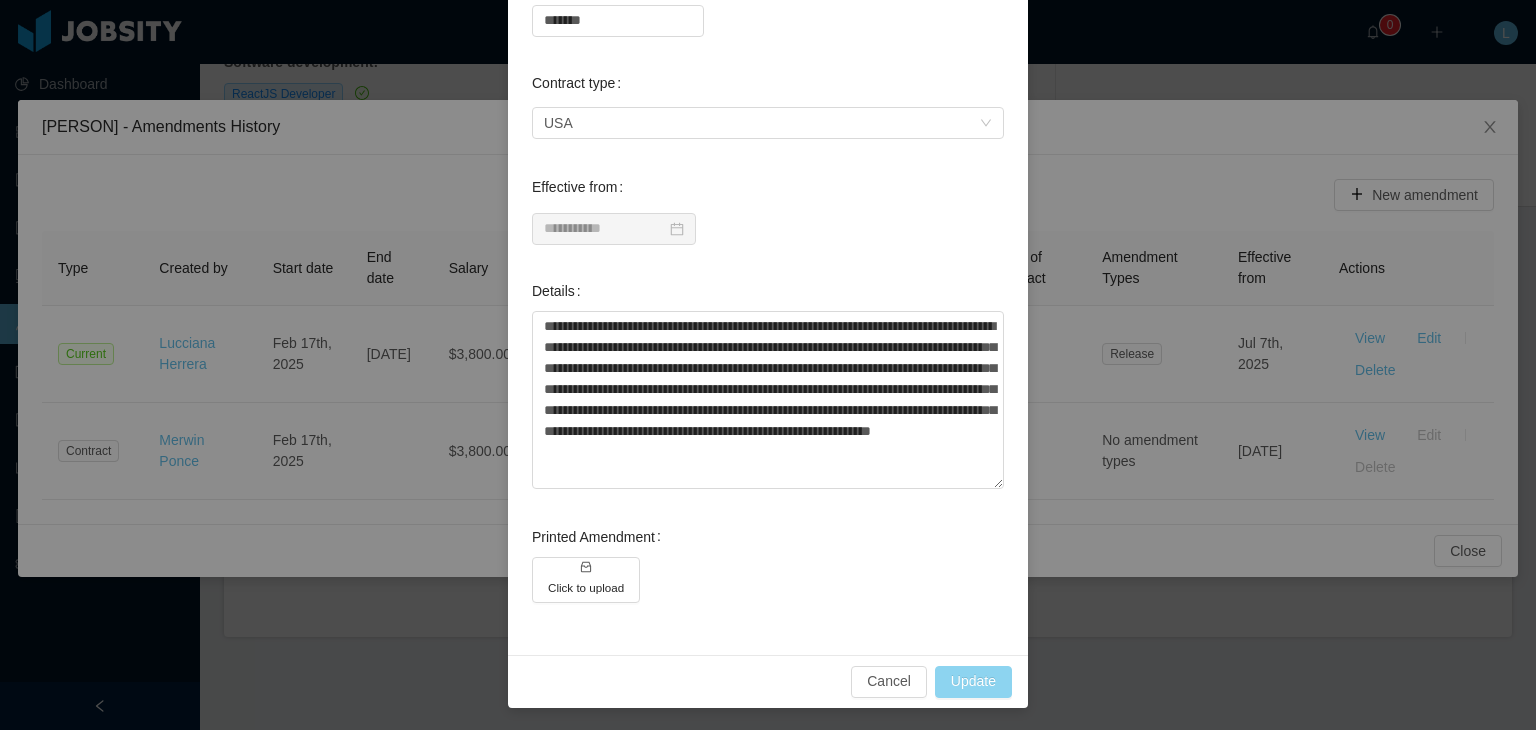 click on "Update" at bounding box center [973, 682] 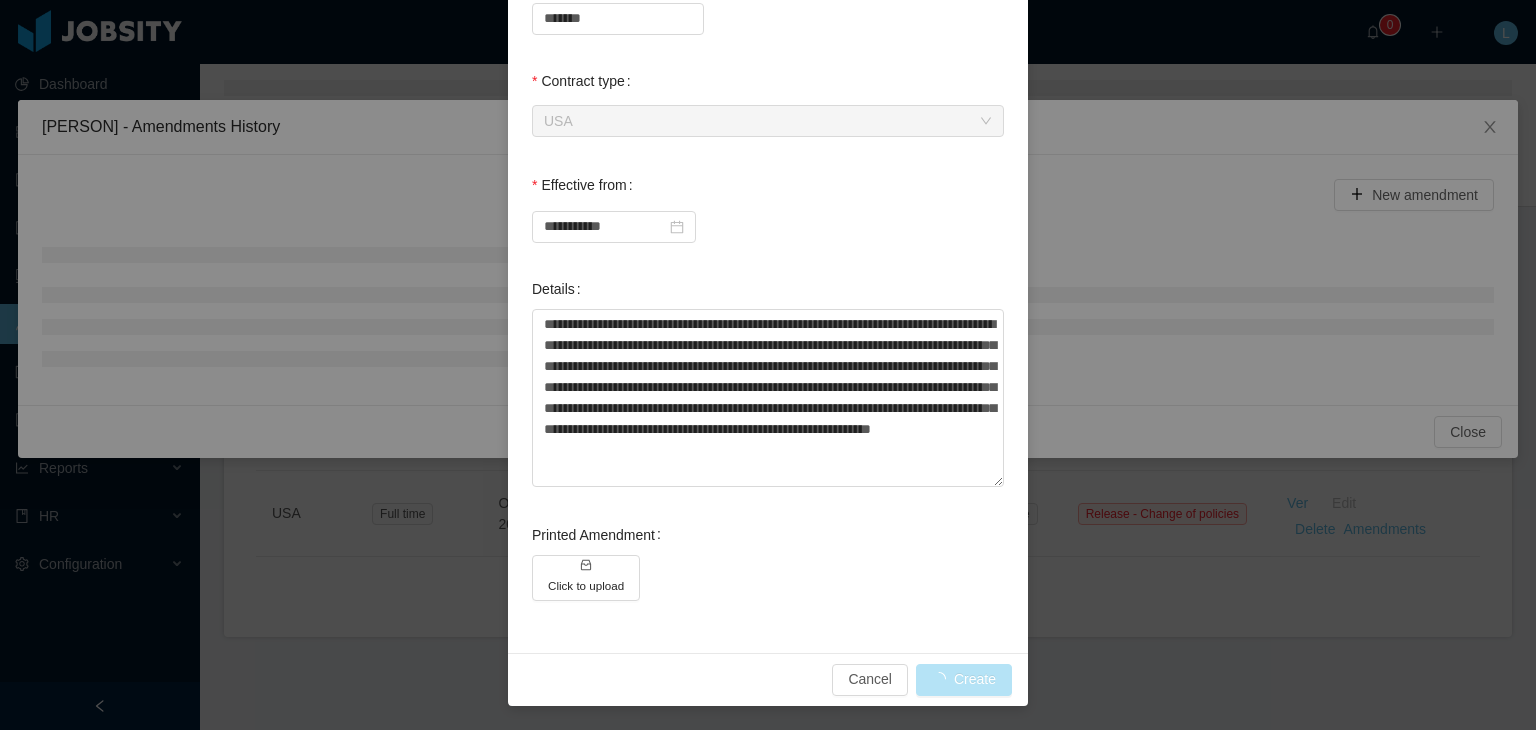 scroll, scrollTop: 226, scrollLeft: 0, axis: vertical 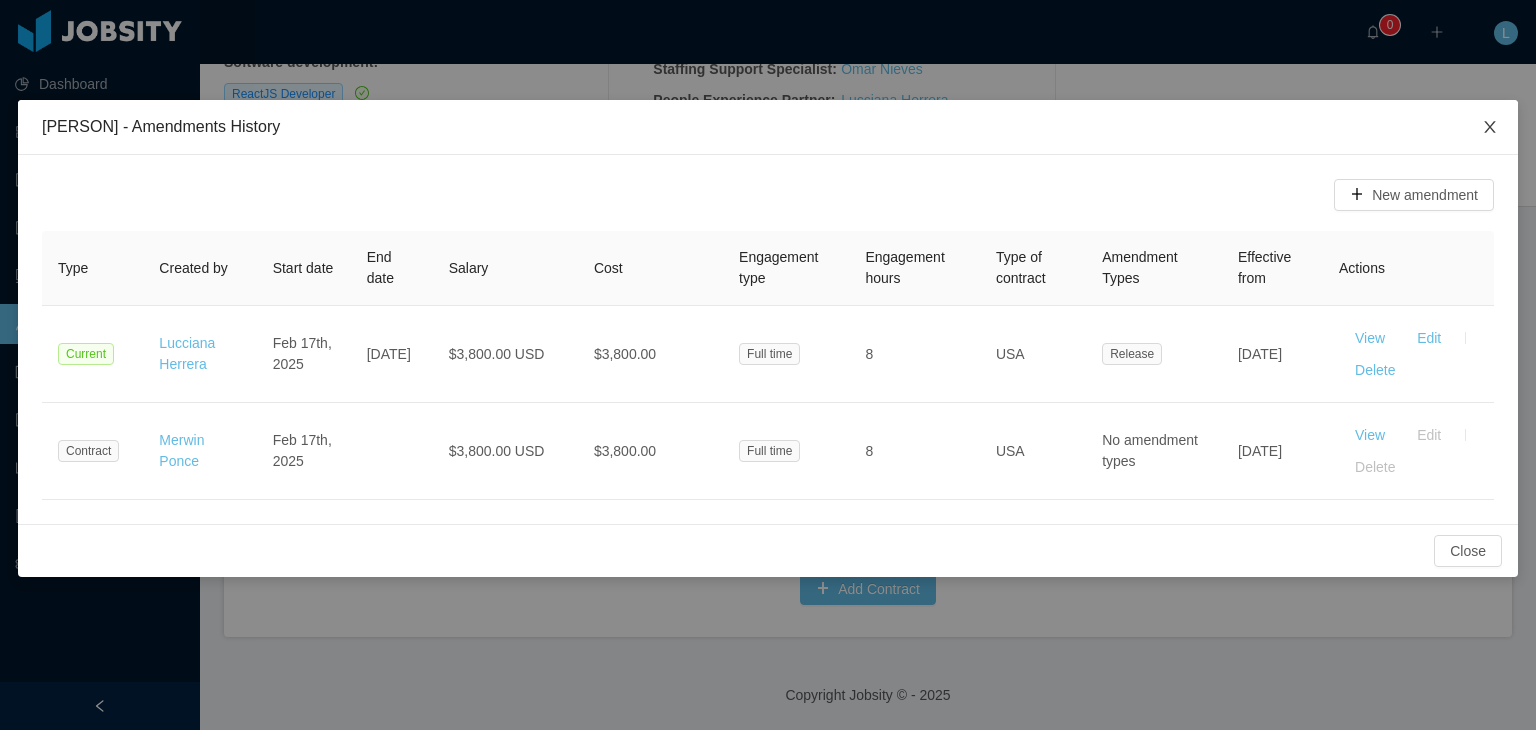 click at bounding box center [1490, 127] 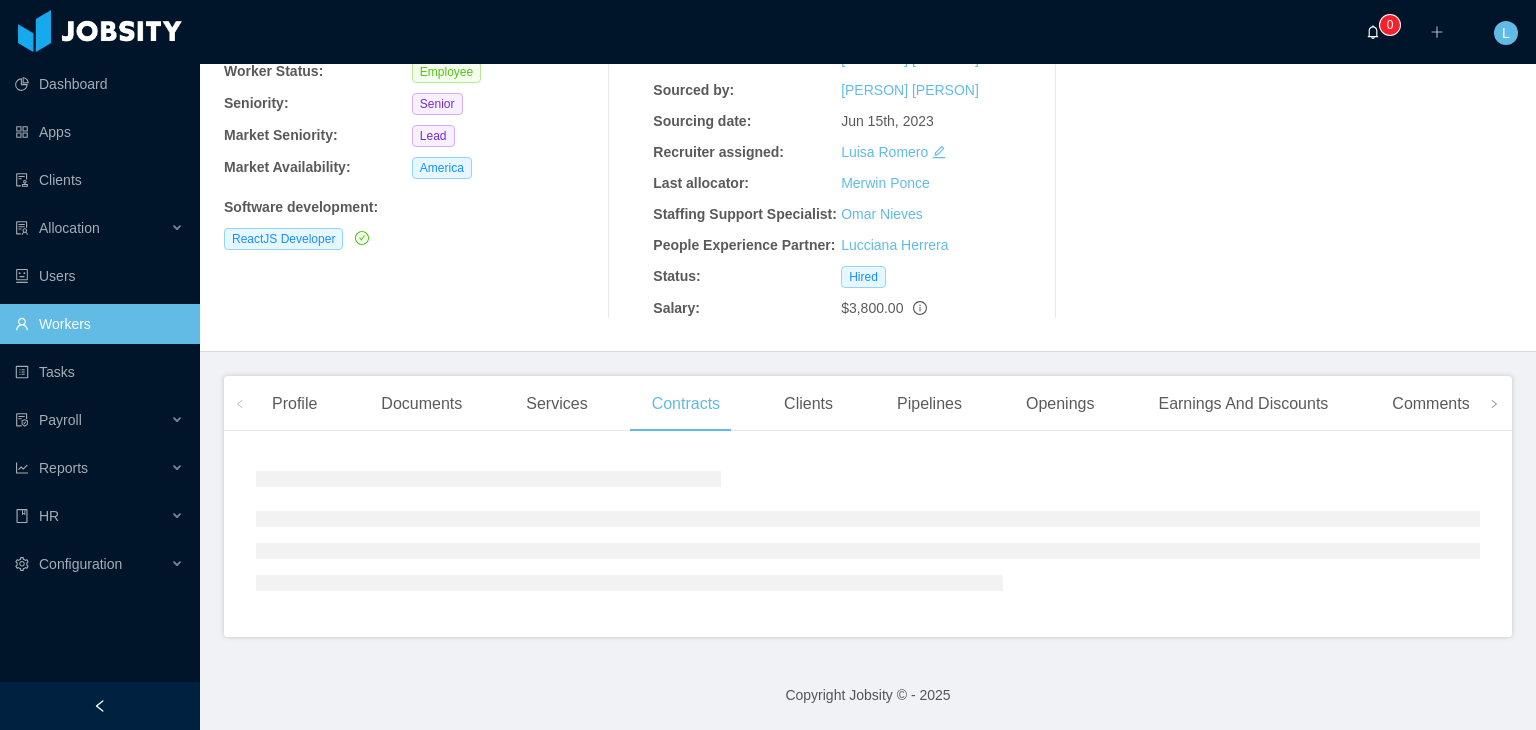 scroll, scrollTop: 365, scrollLeft: 0, axis: vertical 